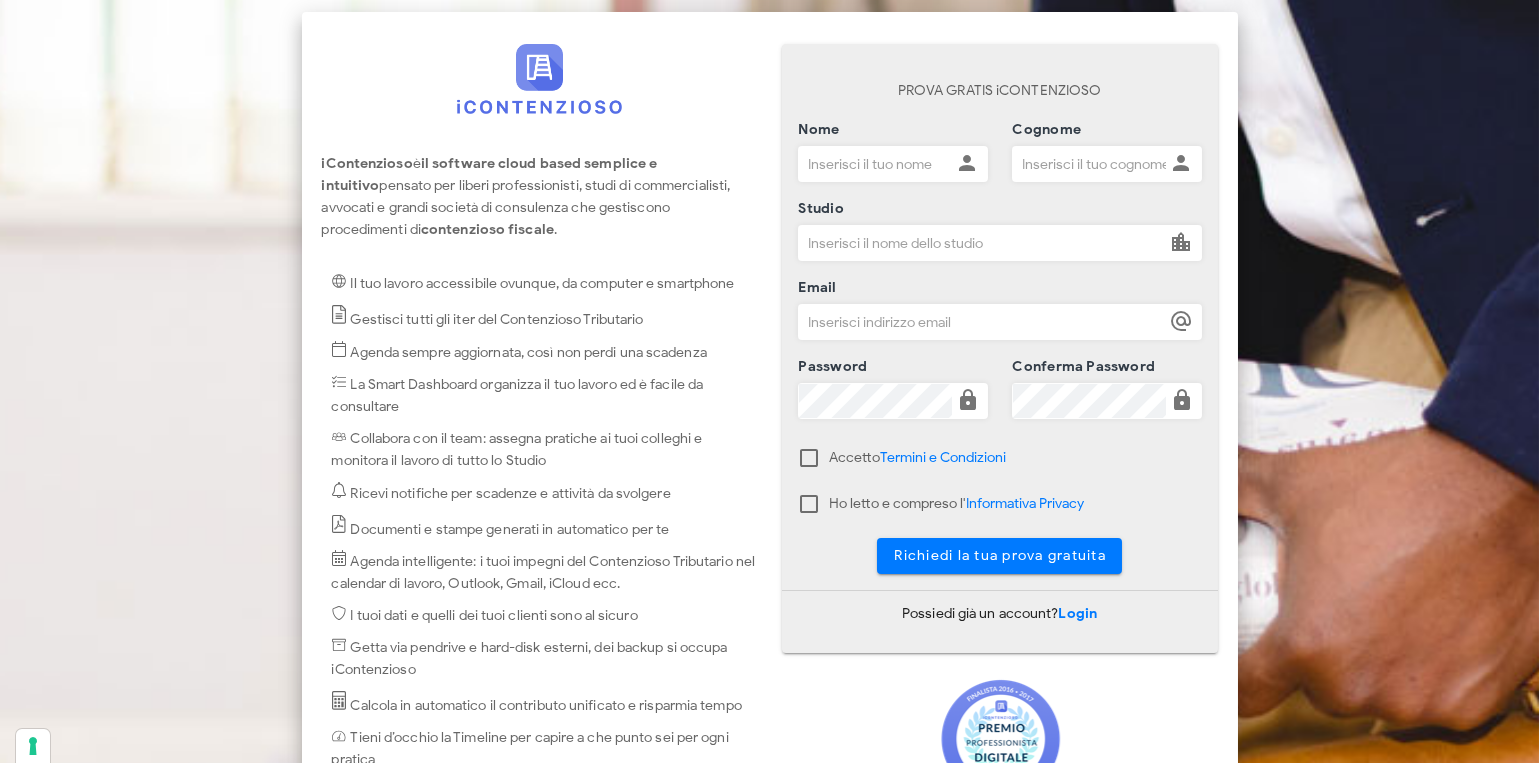 scroll, scrollTop: 0, scrollLeft: 0, axis: both 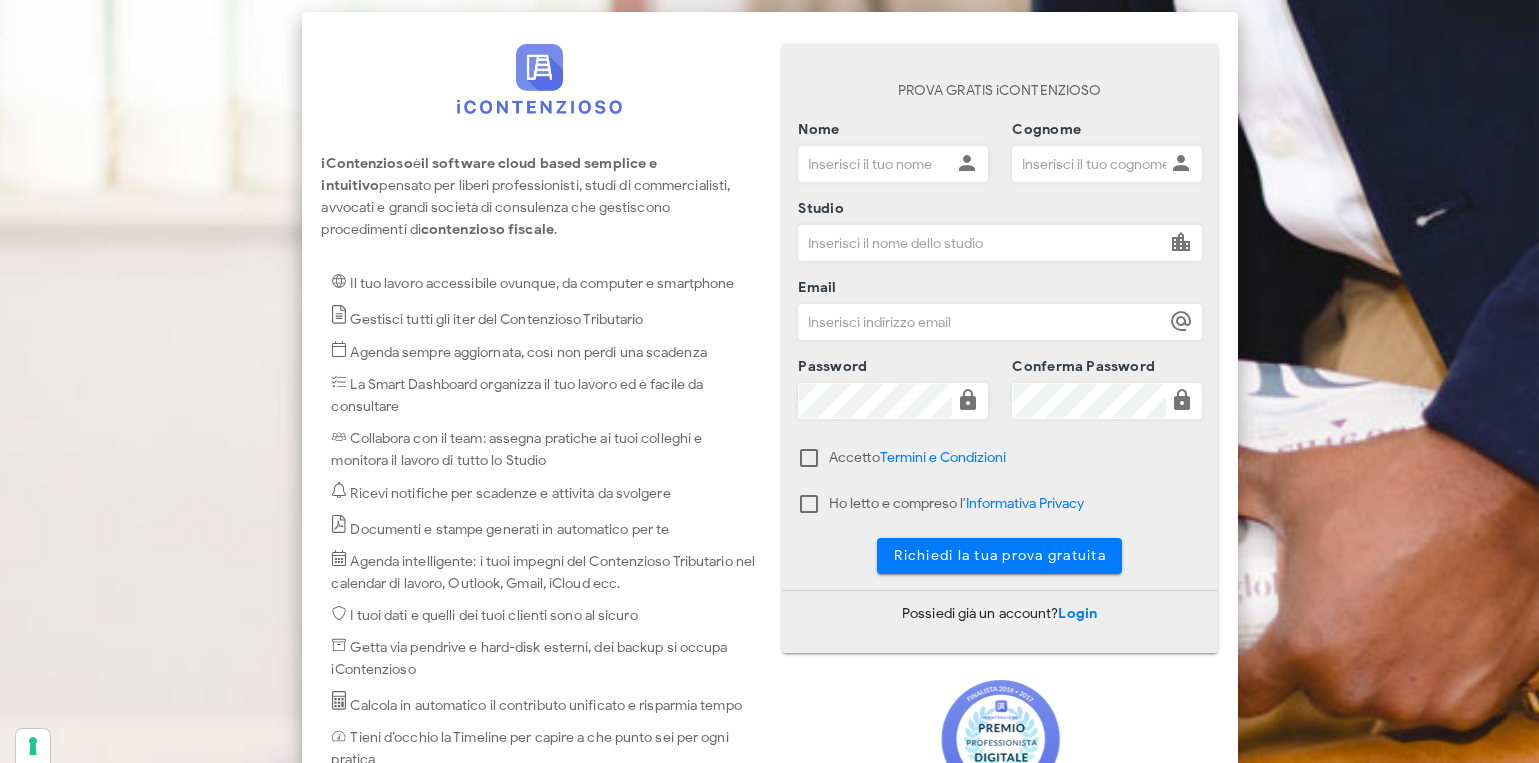 click on "Nome" at bounding box center (875, 164) 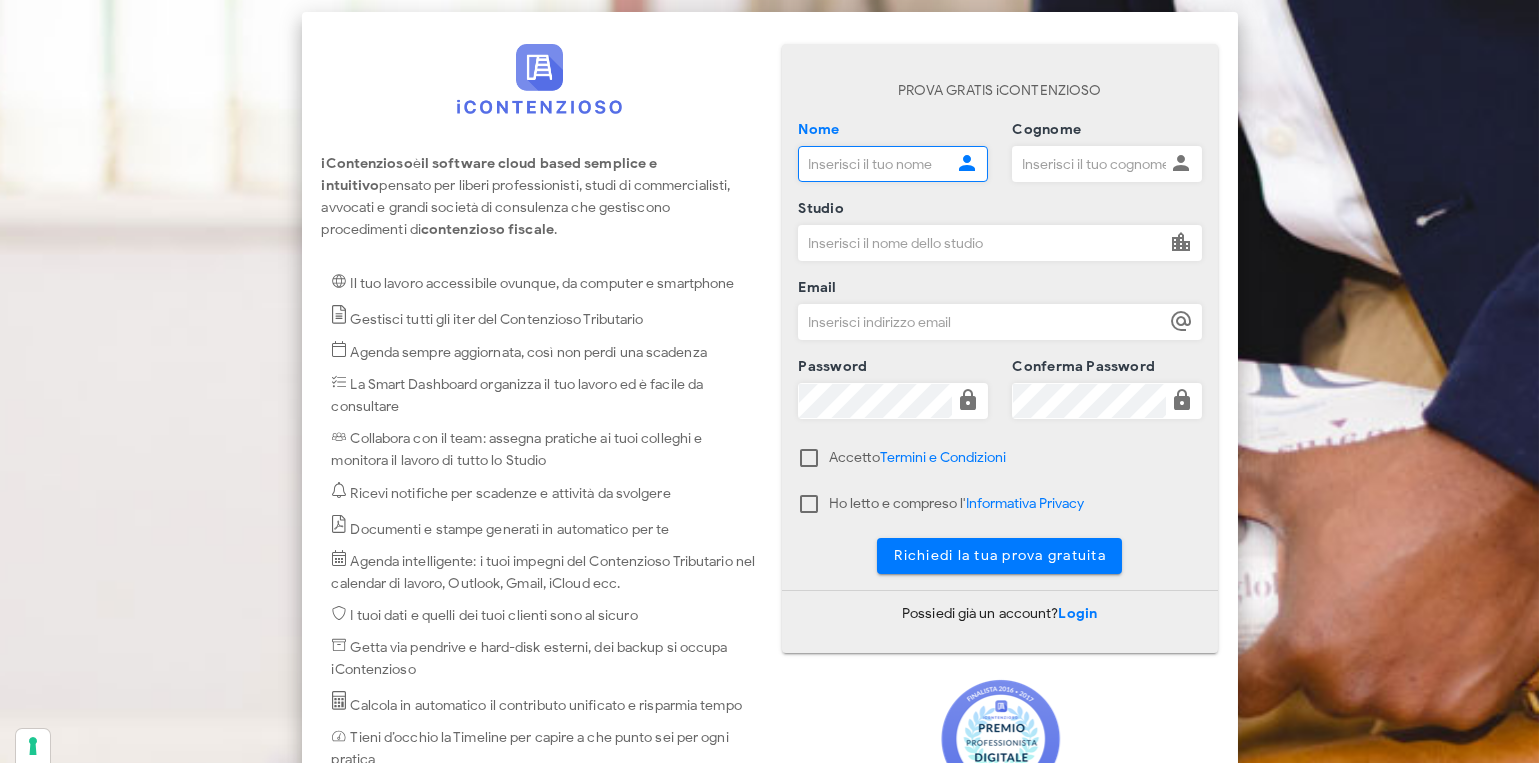 type on "[FIRST]" 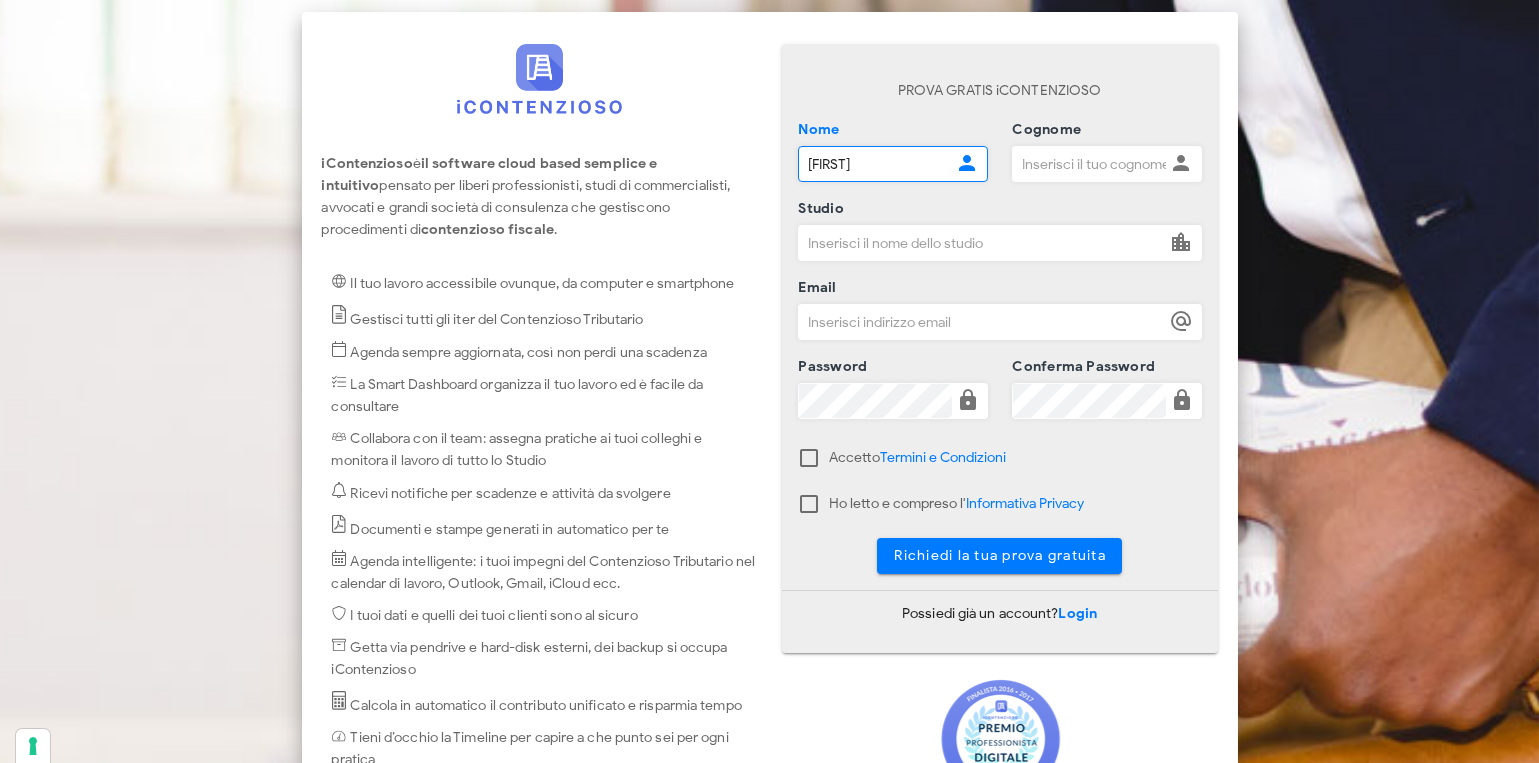 type on "[LAST]" 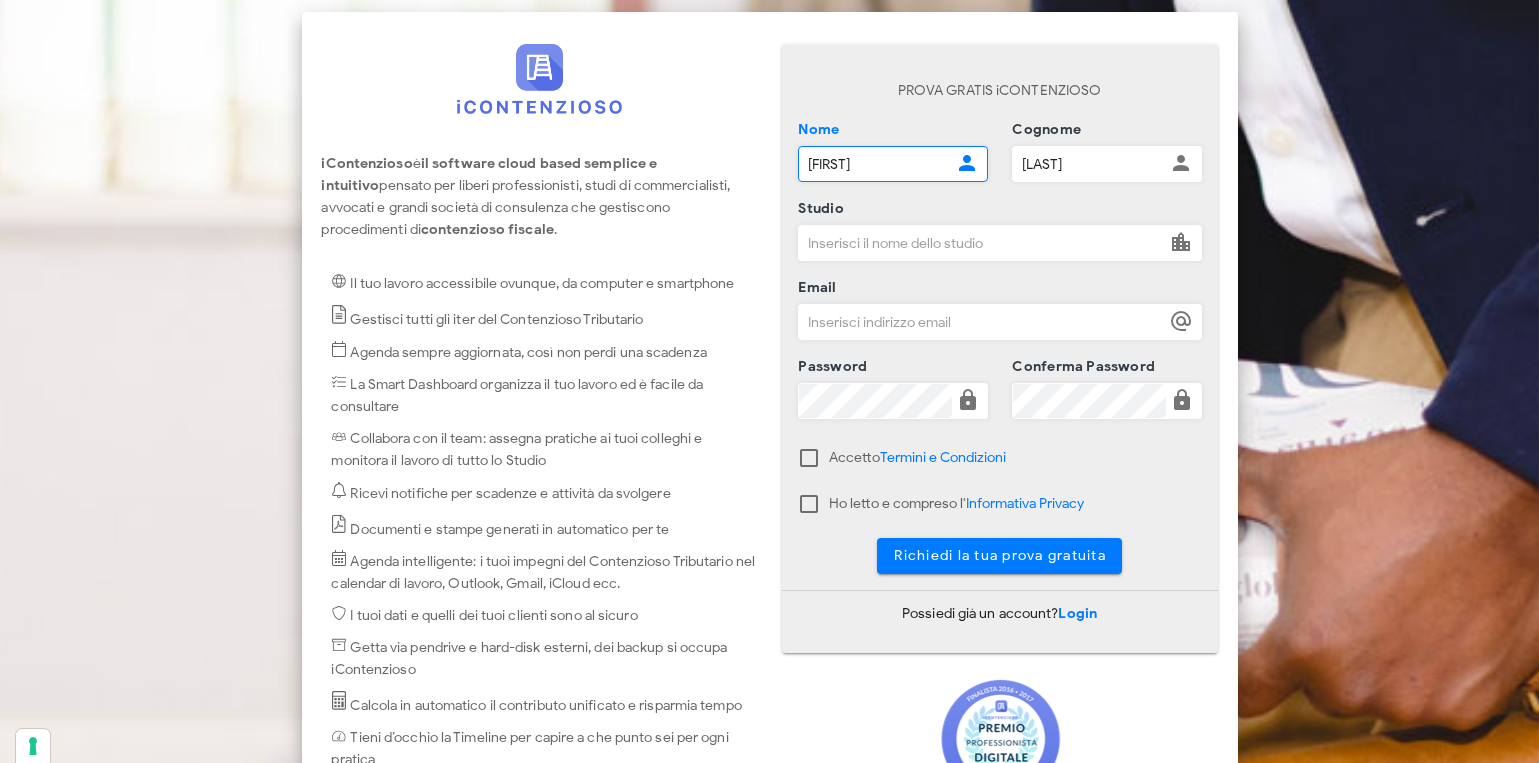 type on "Dott. [FIRST] [LAST]" 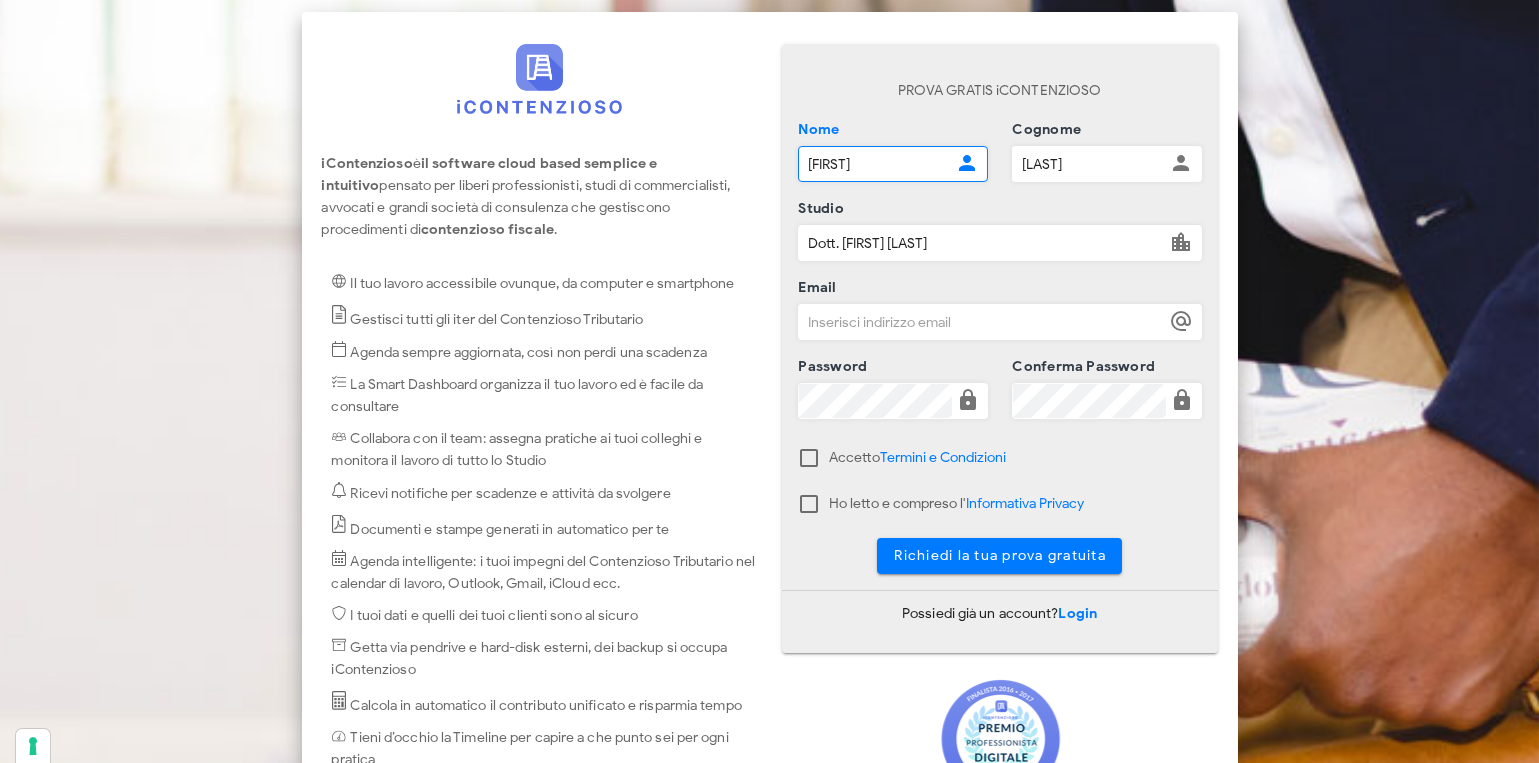 type on "[EMAIL]" 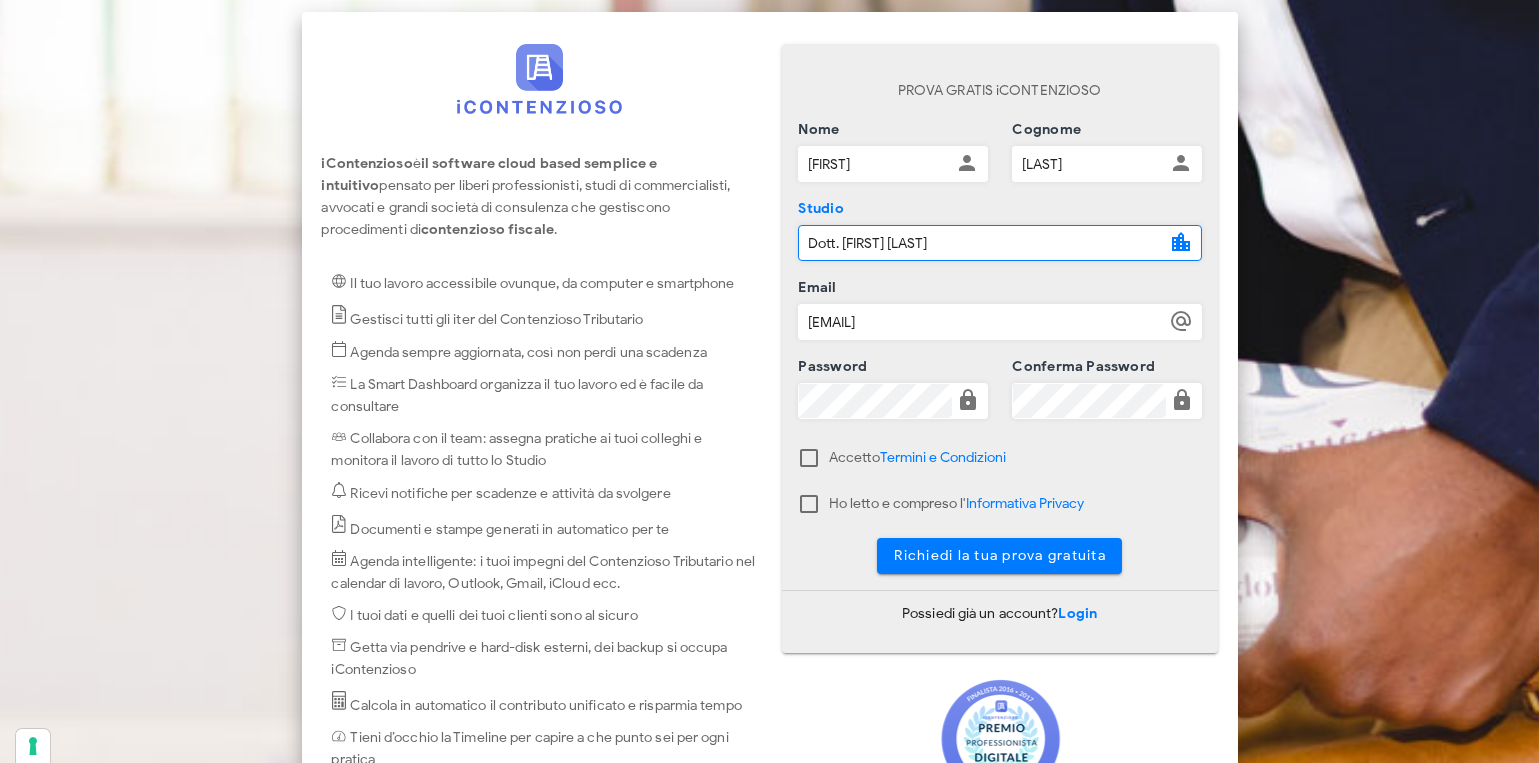 click on "Dott. Antonio Bove" at bounding box center (982, 243) 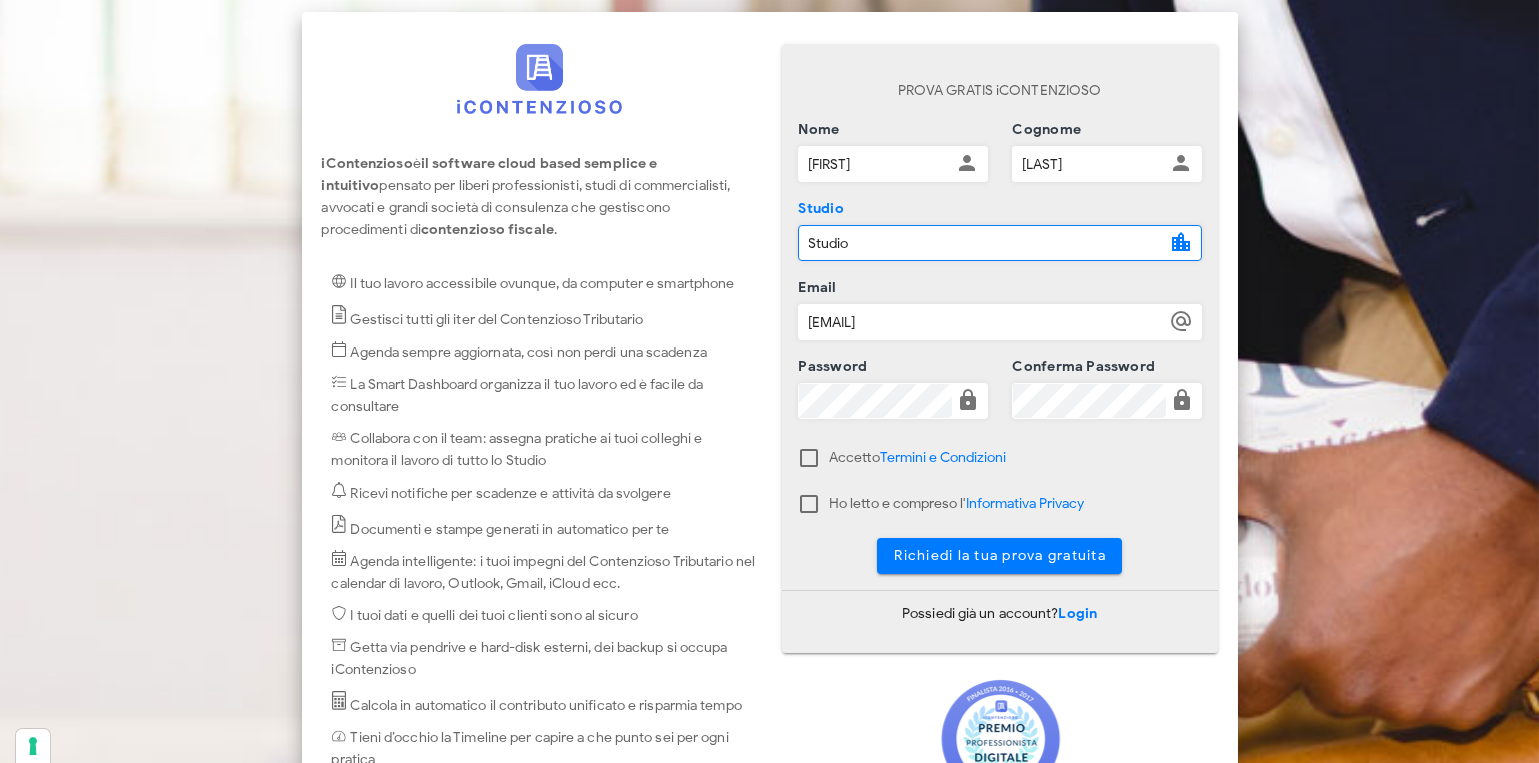 type on "Studio Bove & Associati" 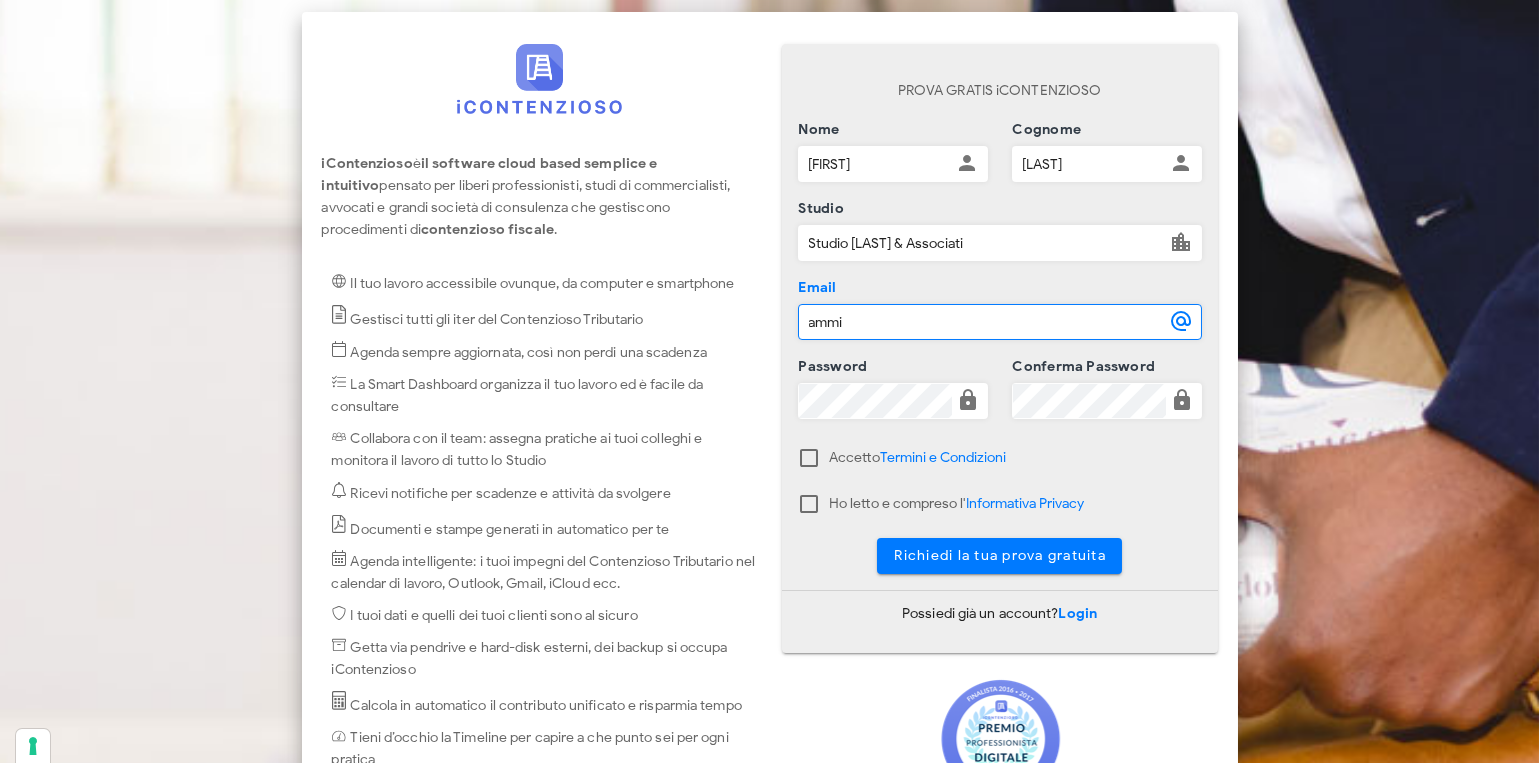 type on "amministrazione@studioboveassociati.it" 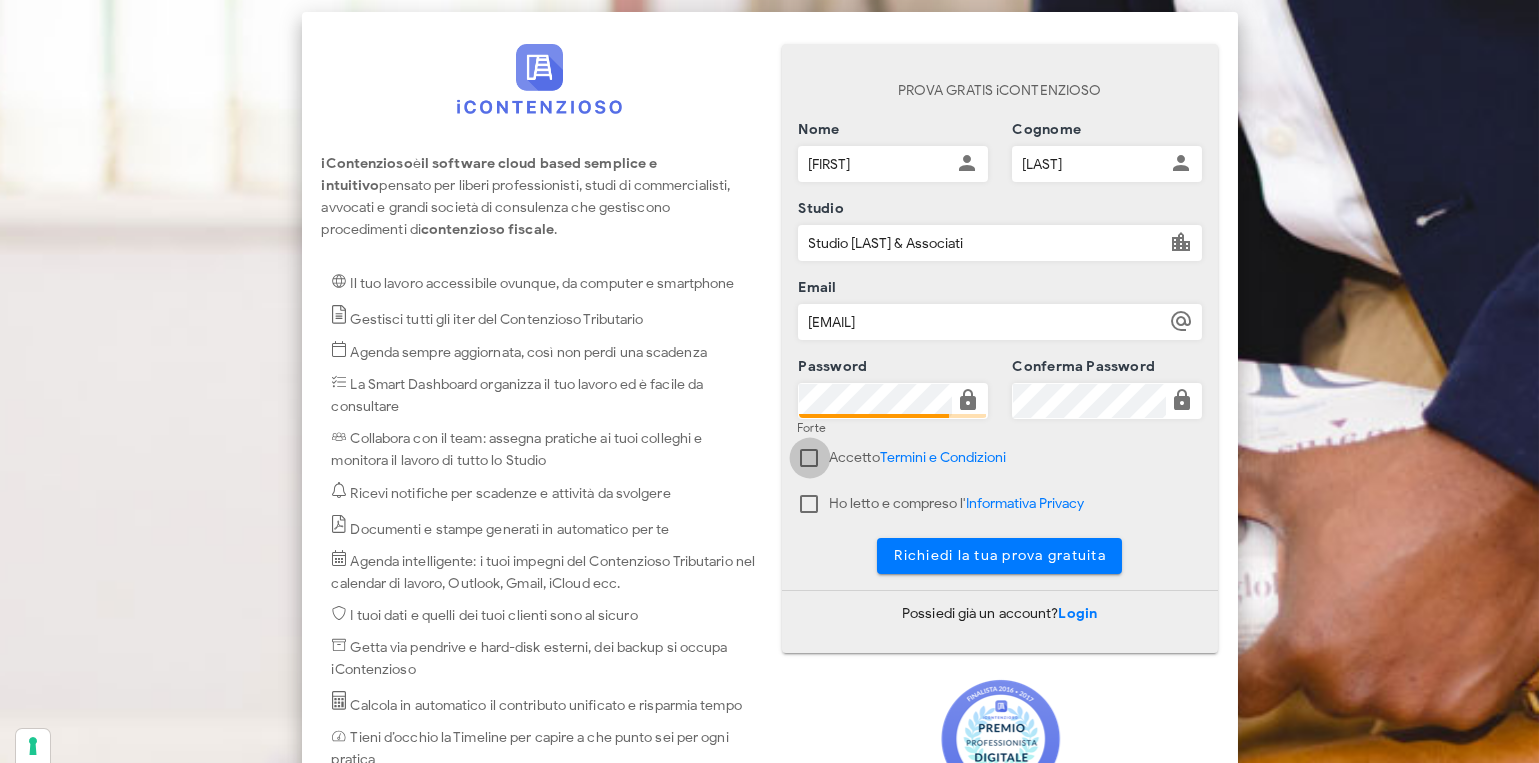 click at bounding box center [810, 458] 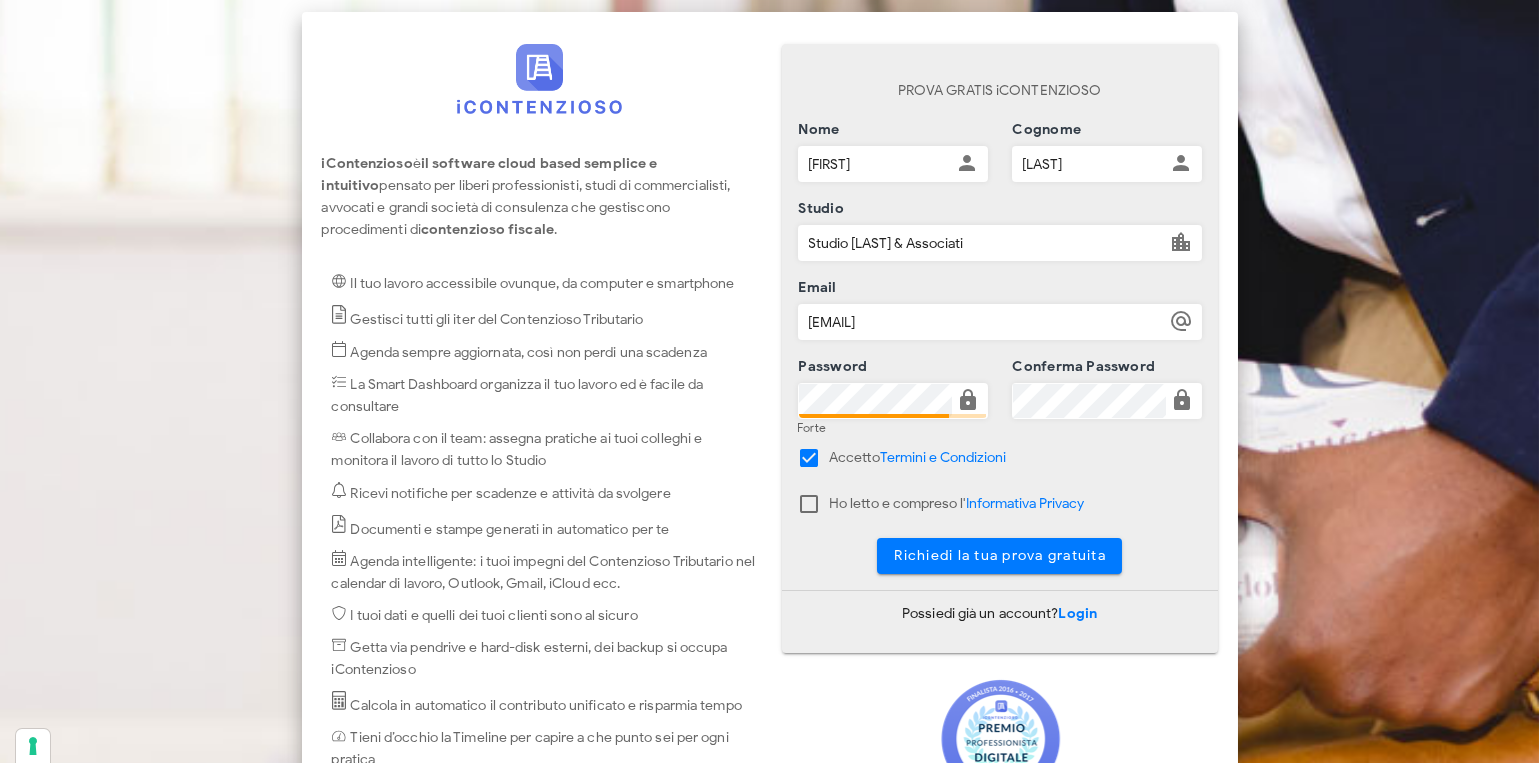 click at bounding box center [968, 400] 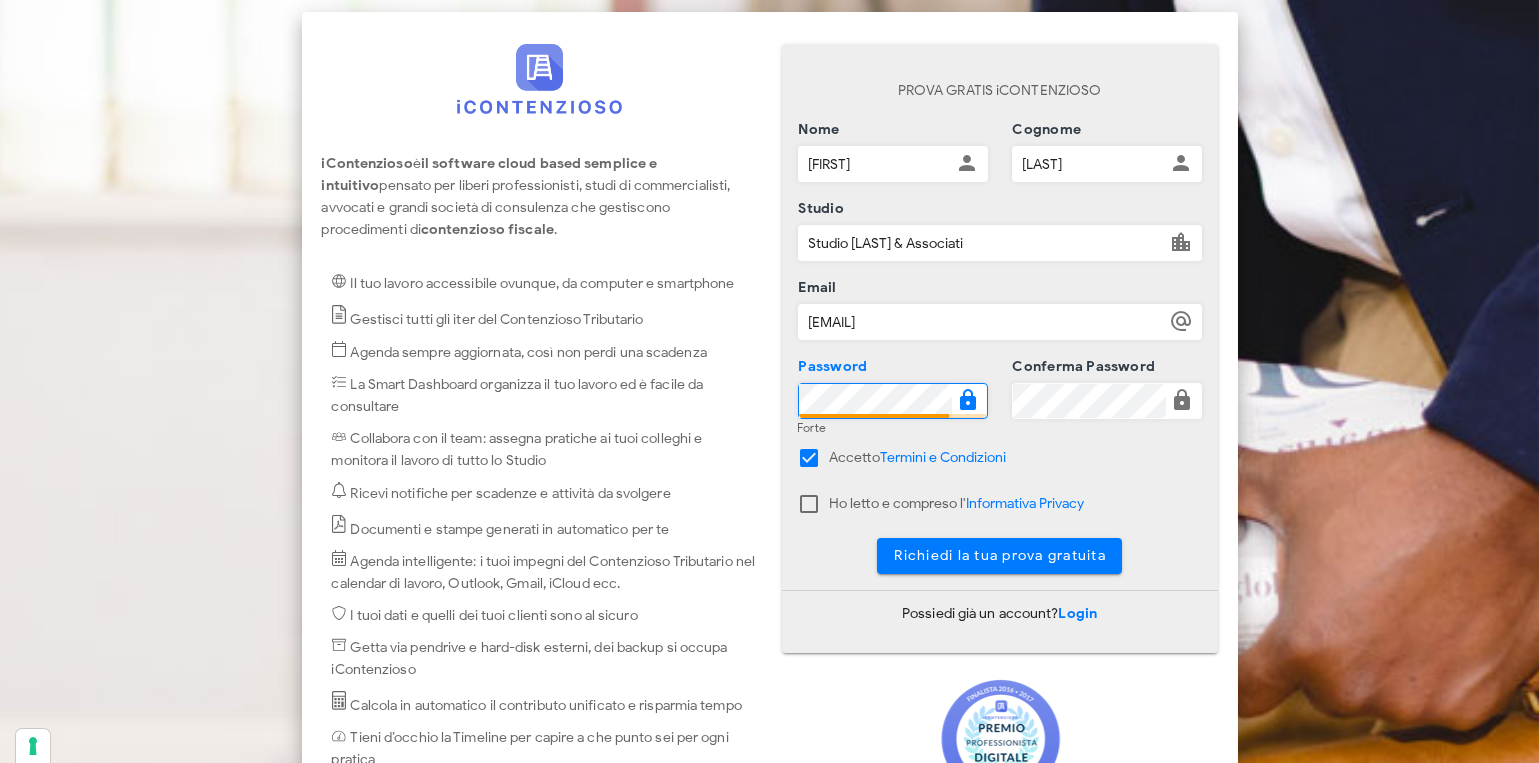 click at bounding box center [968, 400] 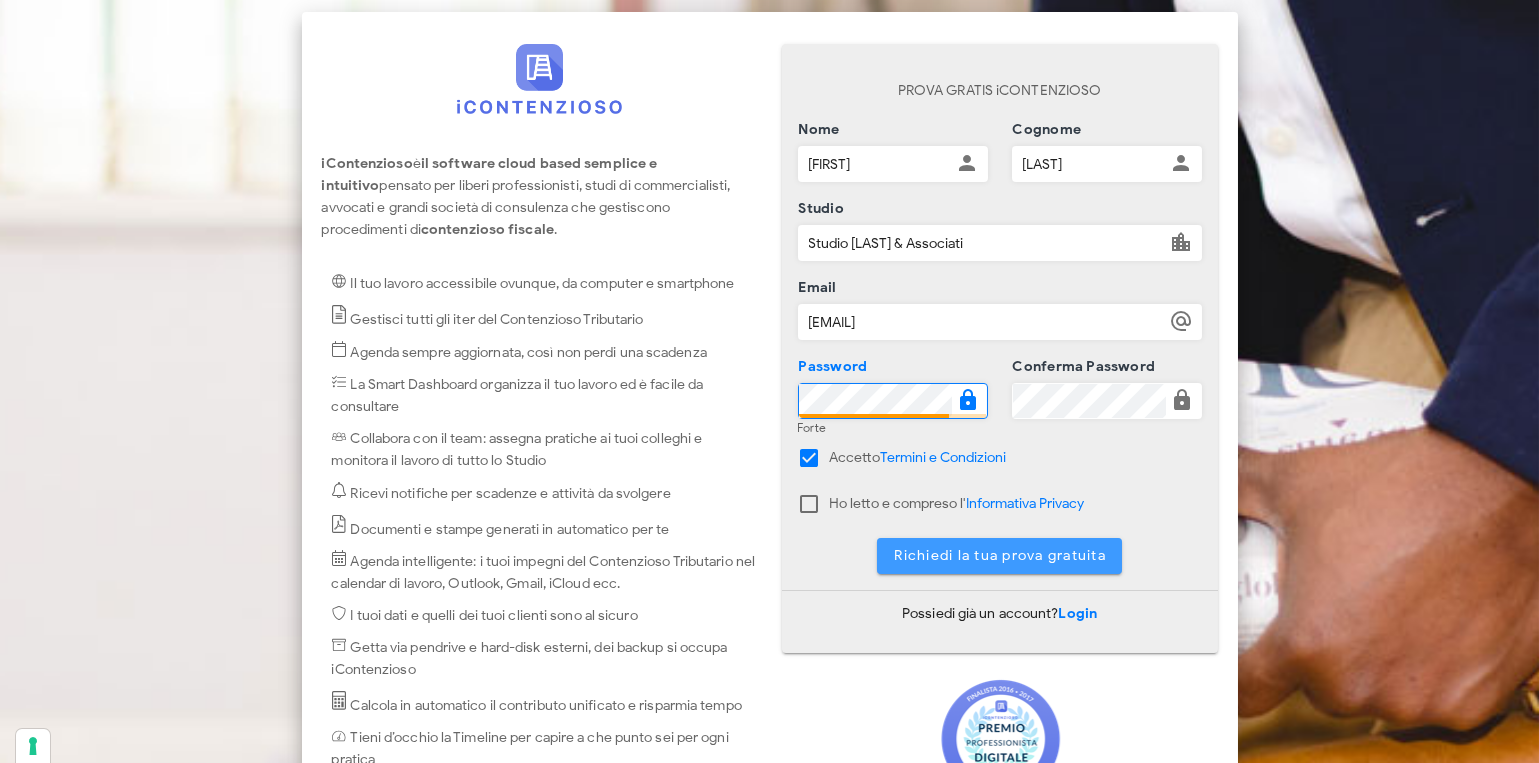 click on "Richiedi la tua prova gratuita" at bounding box center [999, 555] 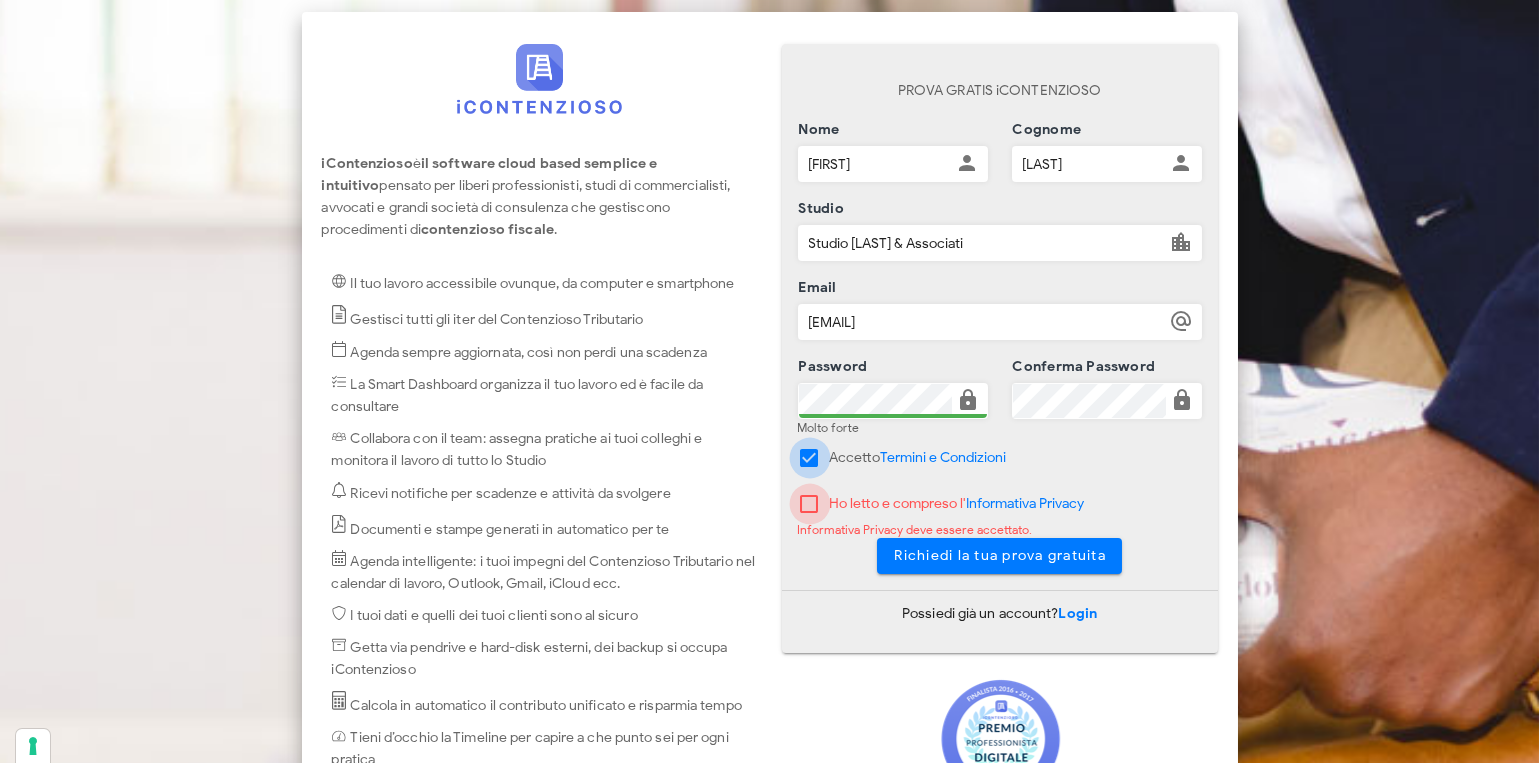 click at bounding box center (810, 504) 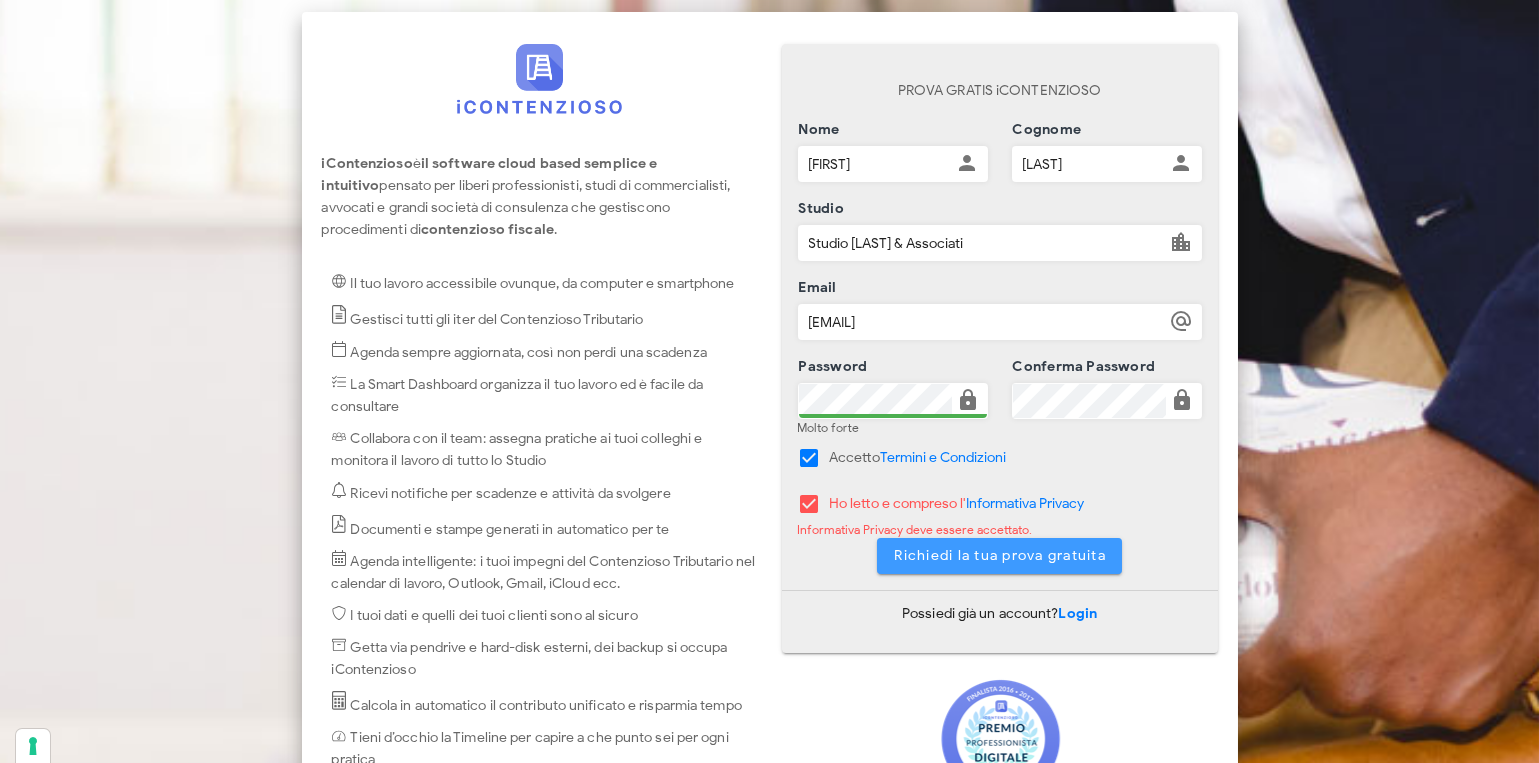 click on "Richiedi la tua prova gratuita" at bounding box center (999, 555) 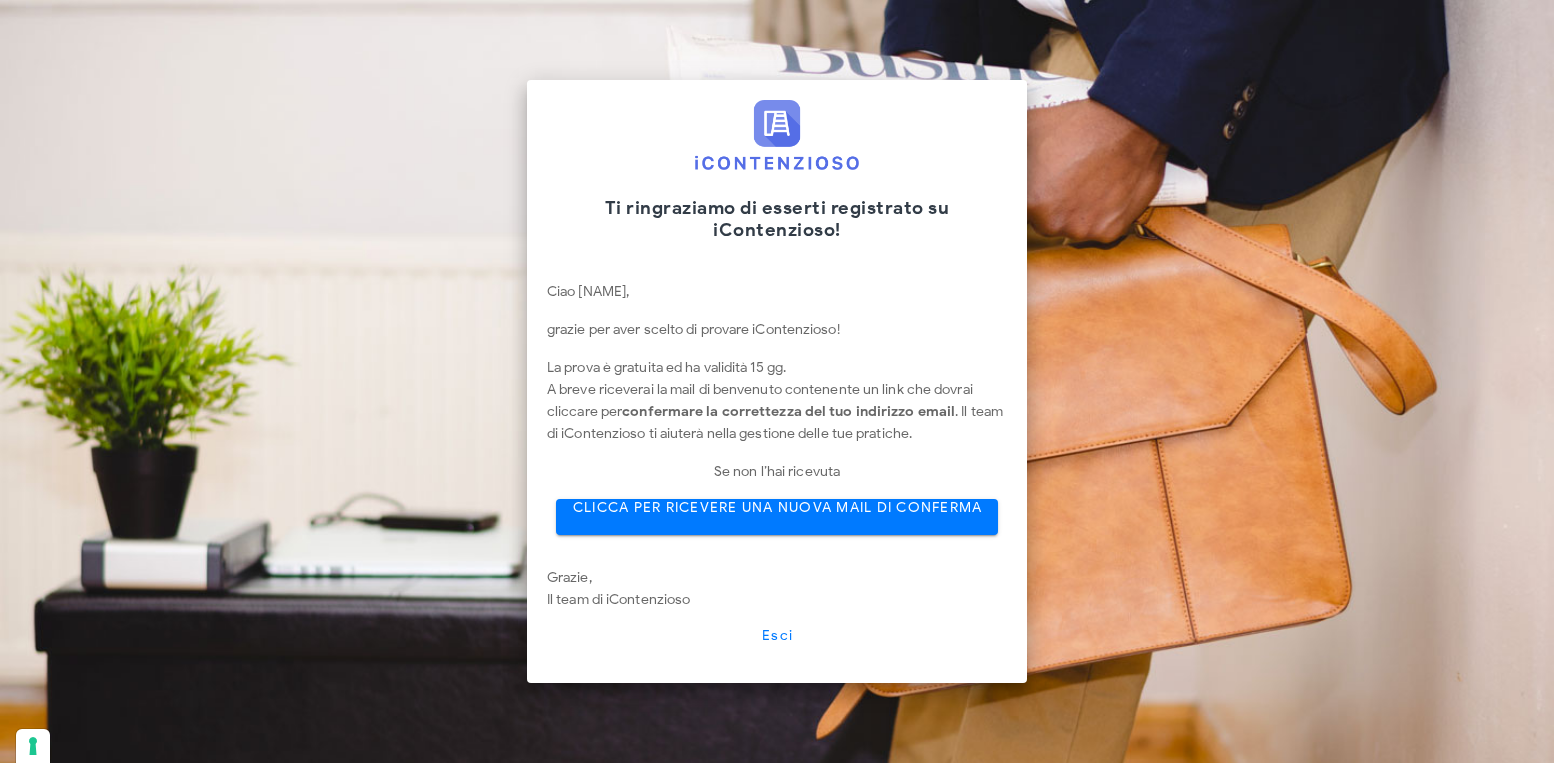 scroll, scrollTop: 0, scrollLeft: 0, axis: both 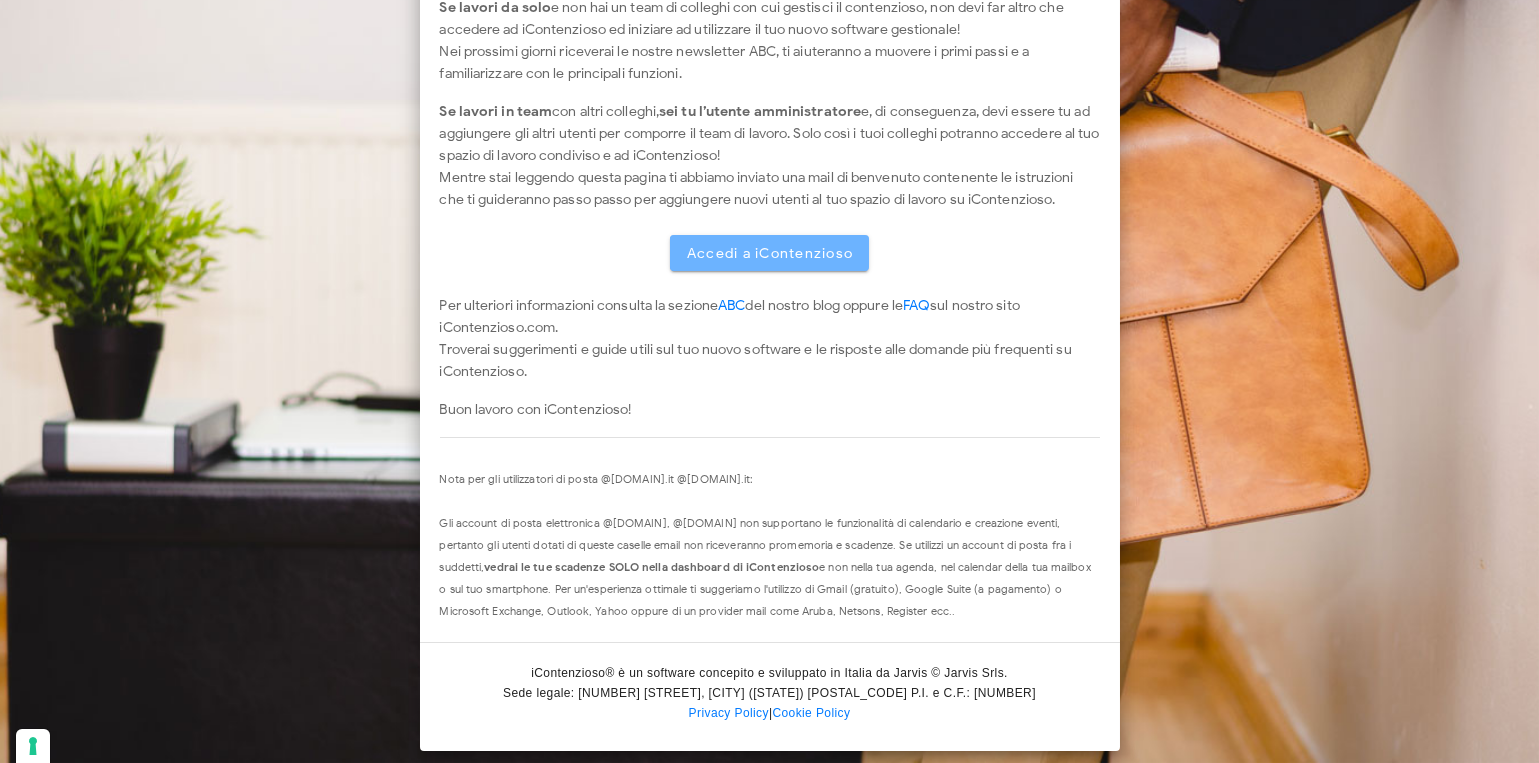 click on "Accedi a iContenzioso" at bounding box center [770, 253] 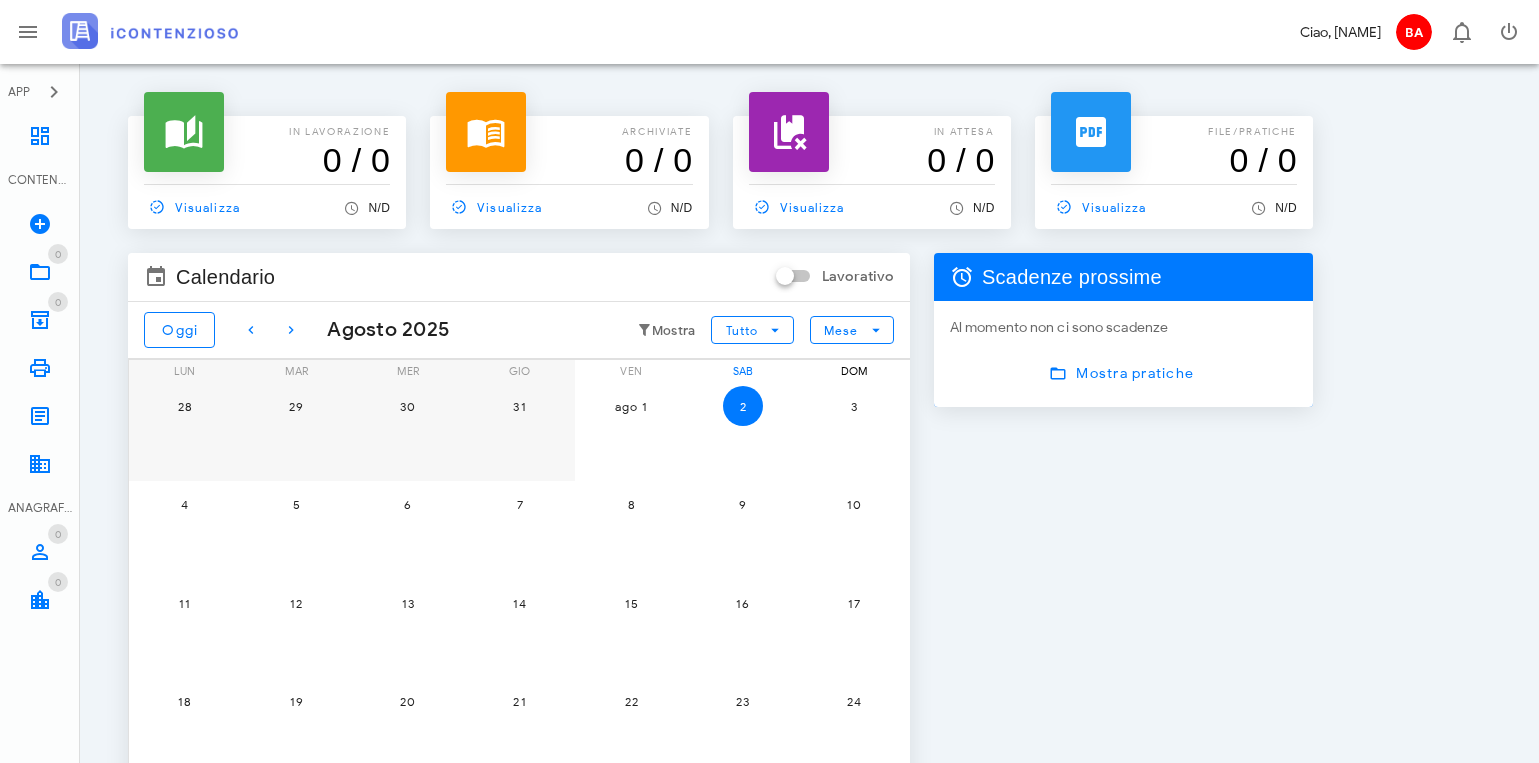scroll, scrollTop: 0, scrollLeft: 0, axis: both 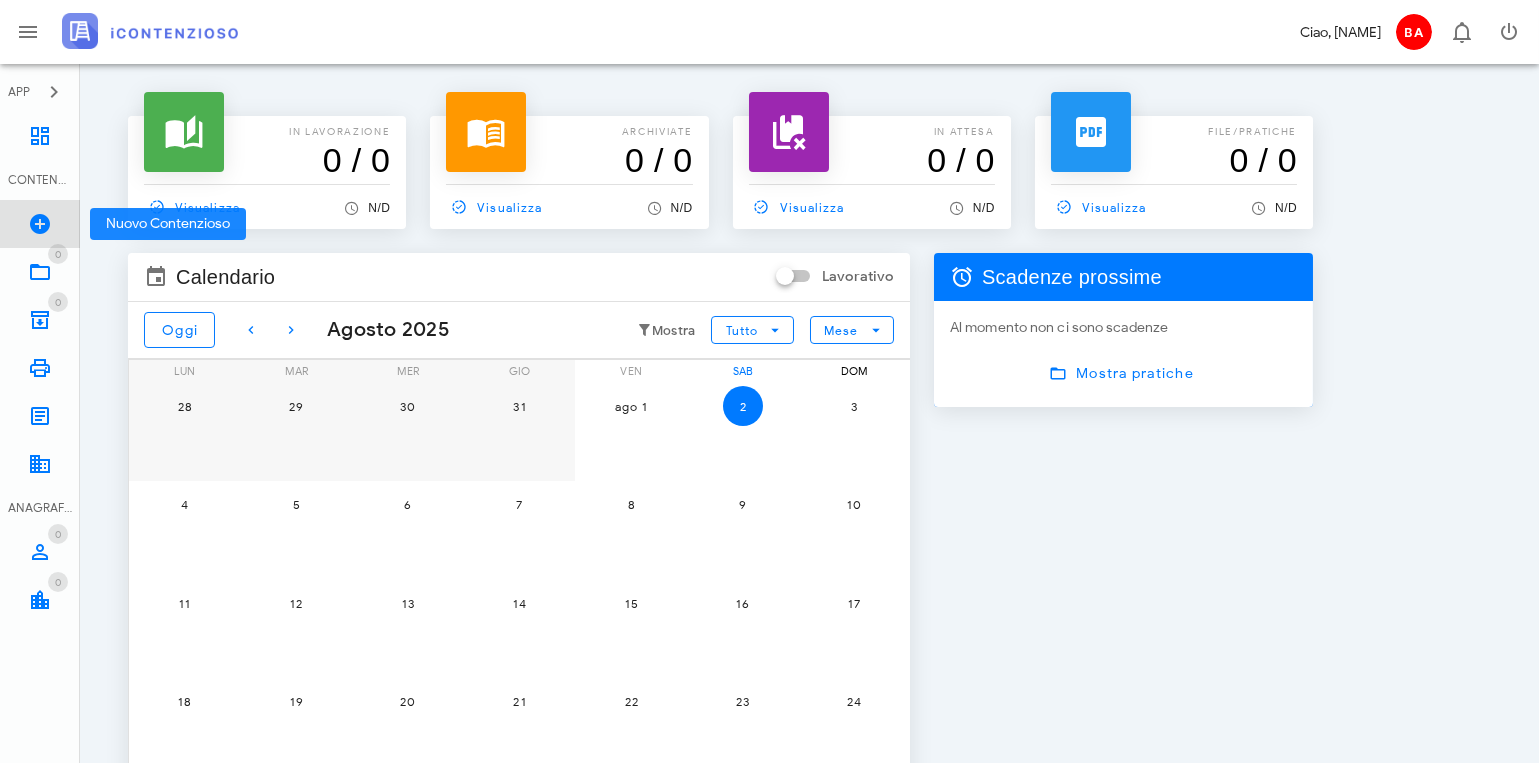 click on "Nuovo Contenzioso" at bounding box center (40, 224) 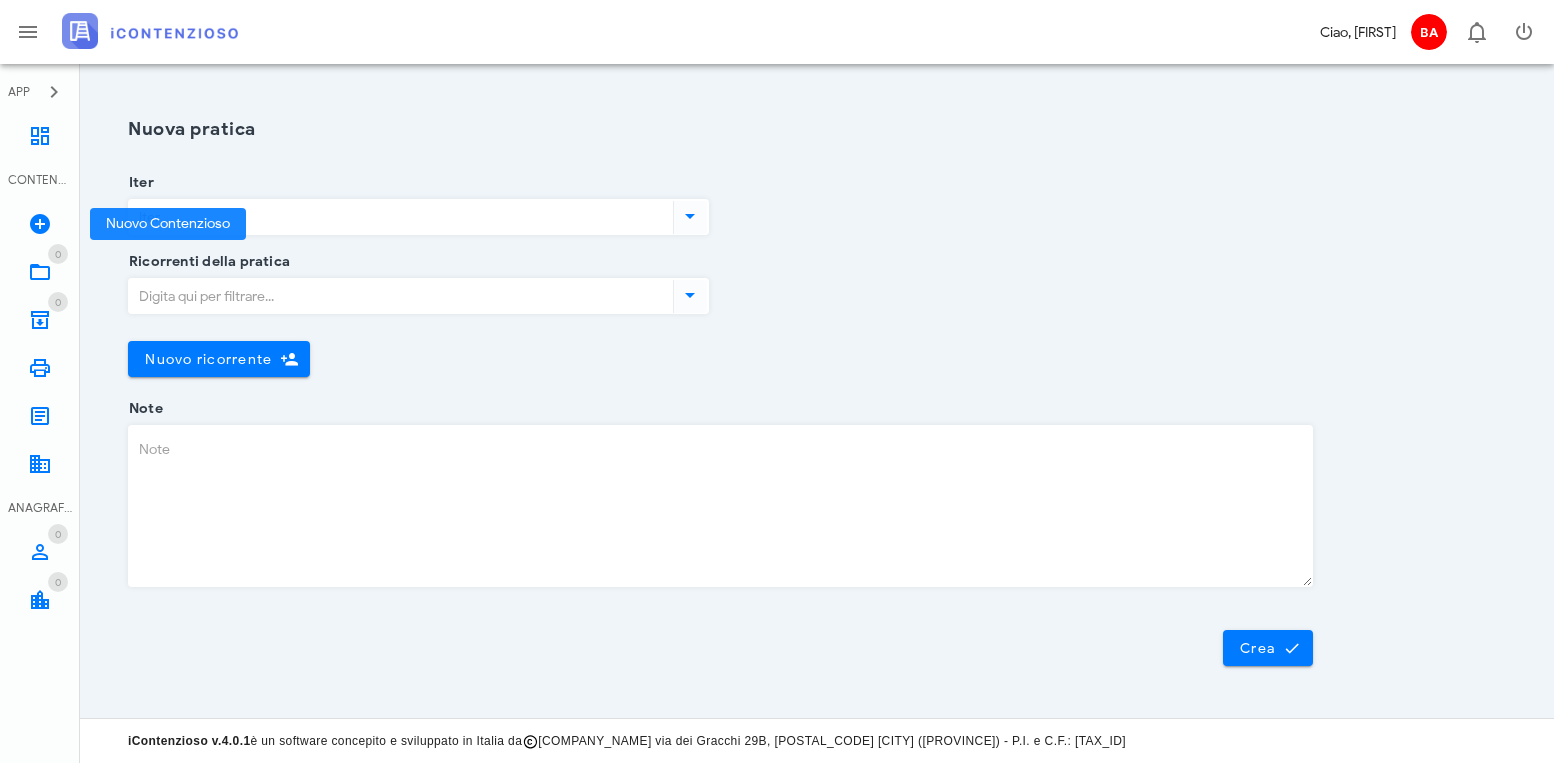 scroll, scrollTop: 0, scrollLeft: 0, axis: both 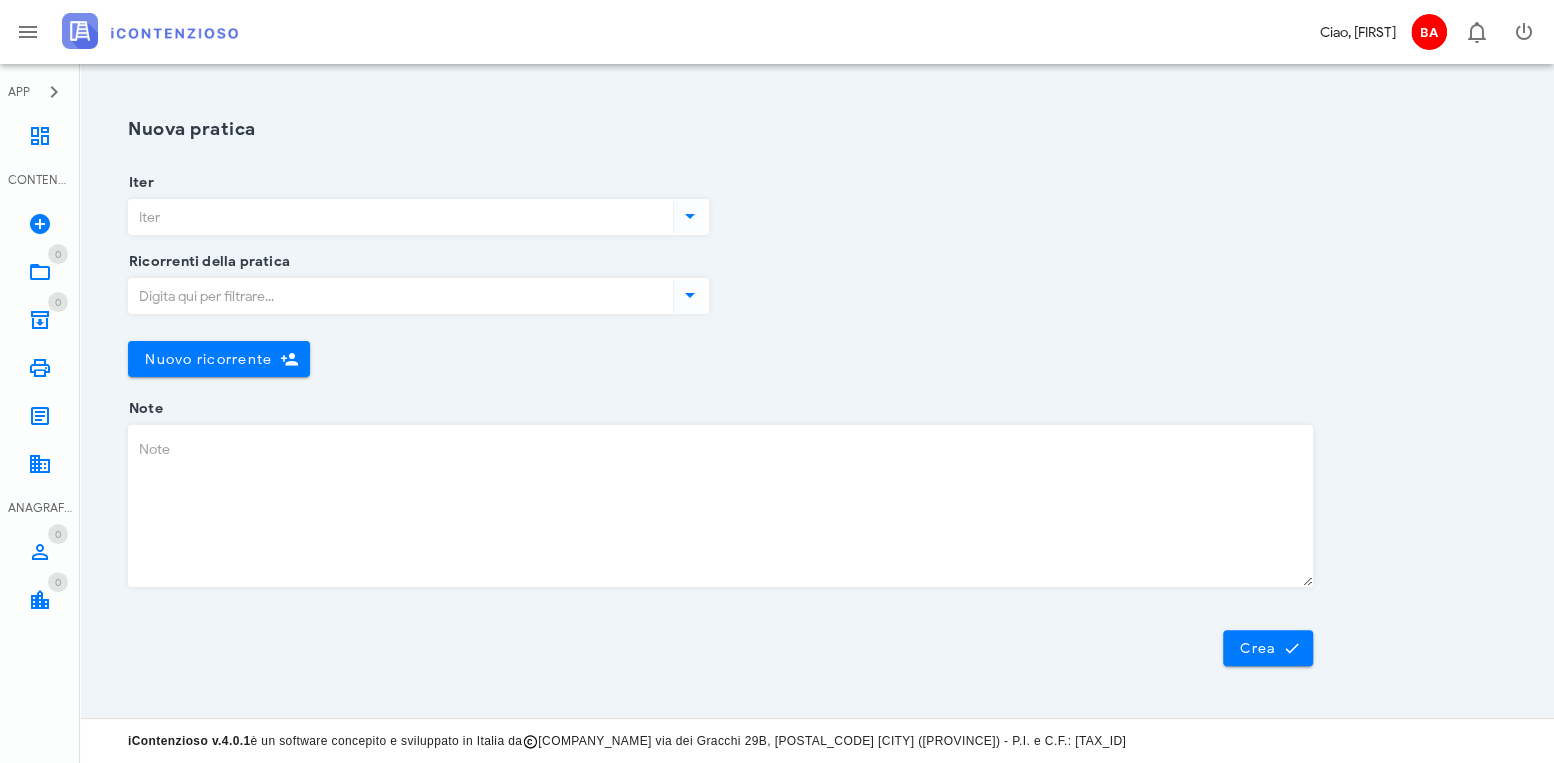 click at bounding box center [690, 216] 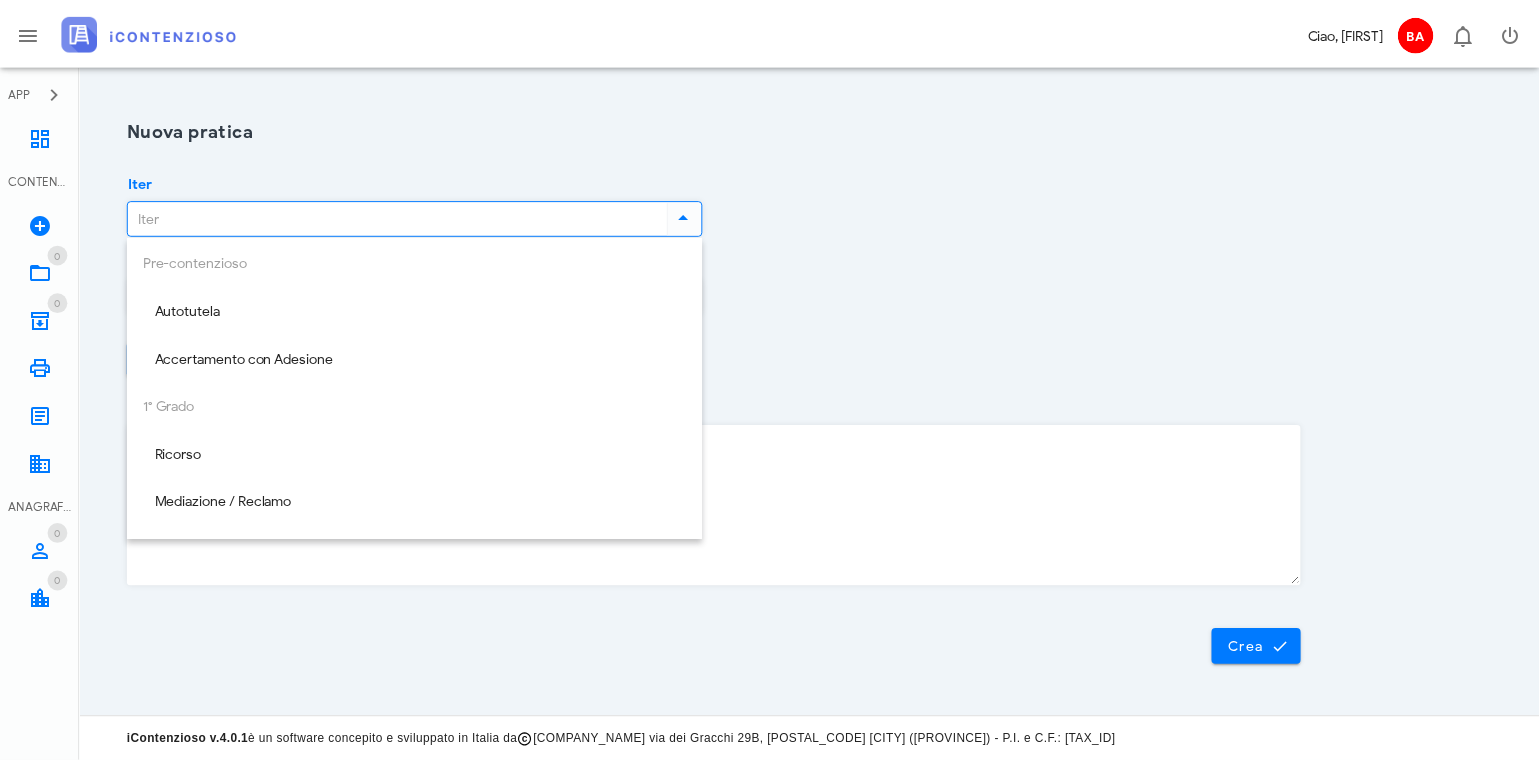 scroll, scrollTop: 3, scrollLeft: 0, axis: vertical 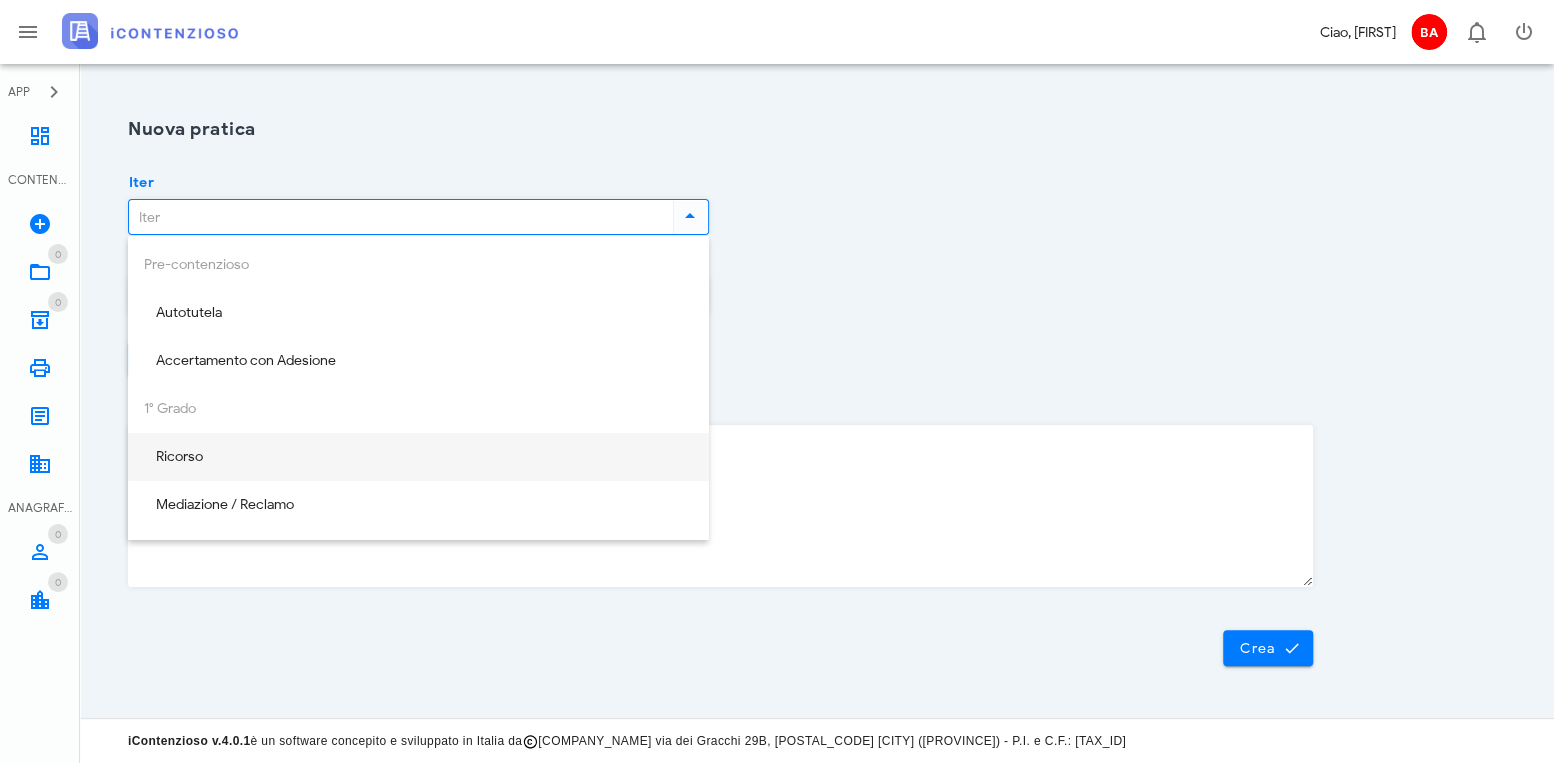 click on "Ricorso" at bounding box center (418, 457) 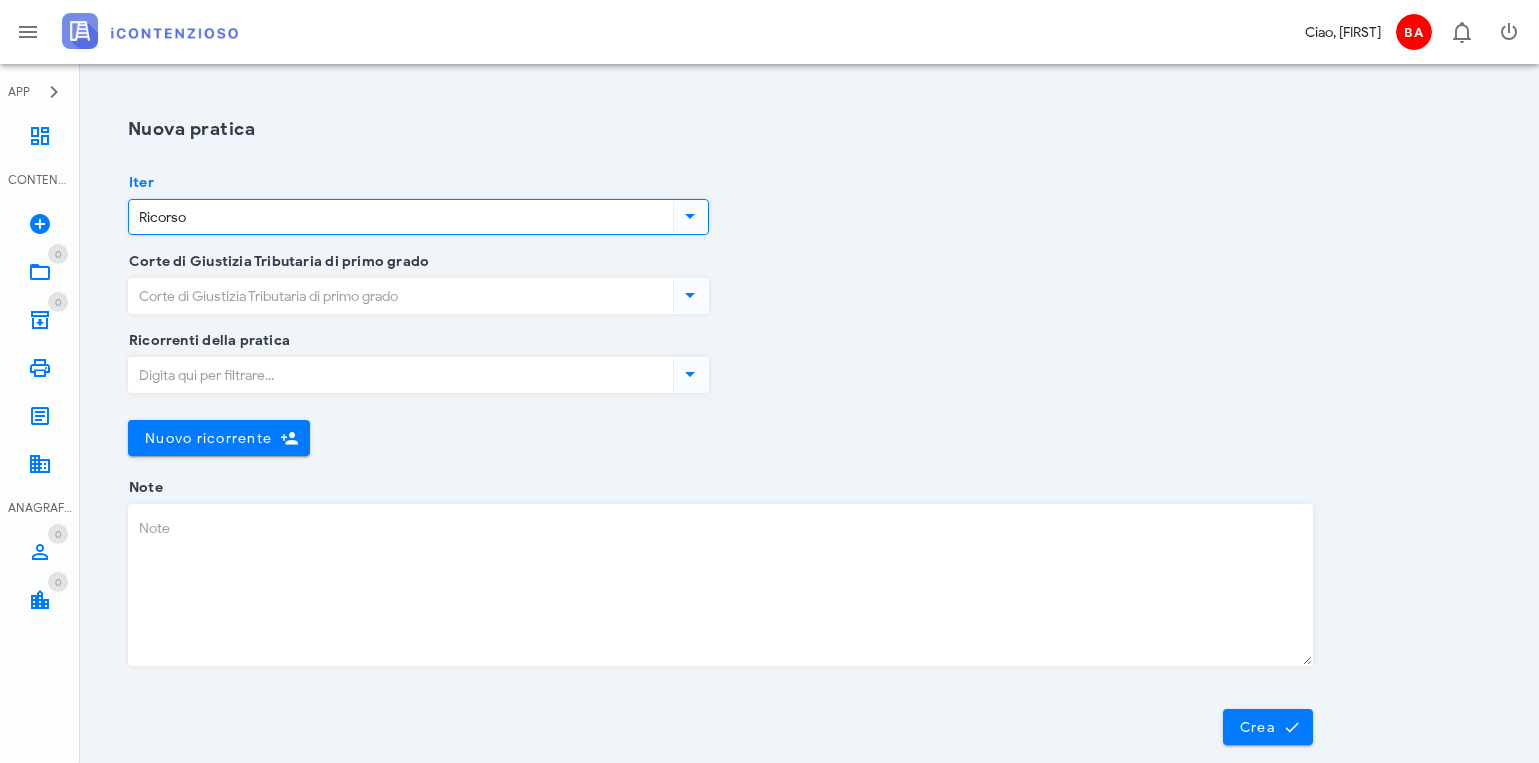 click on "Corte di Giustizia Tributaria di primo grado" at bounding box center [399, 296] 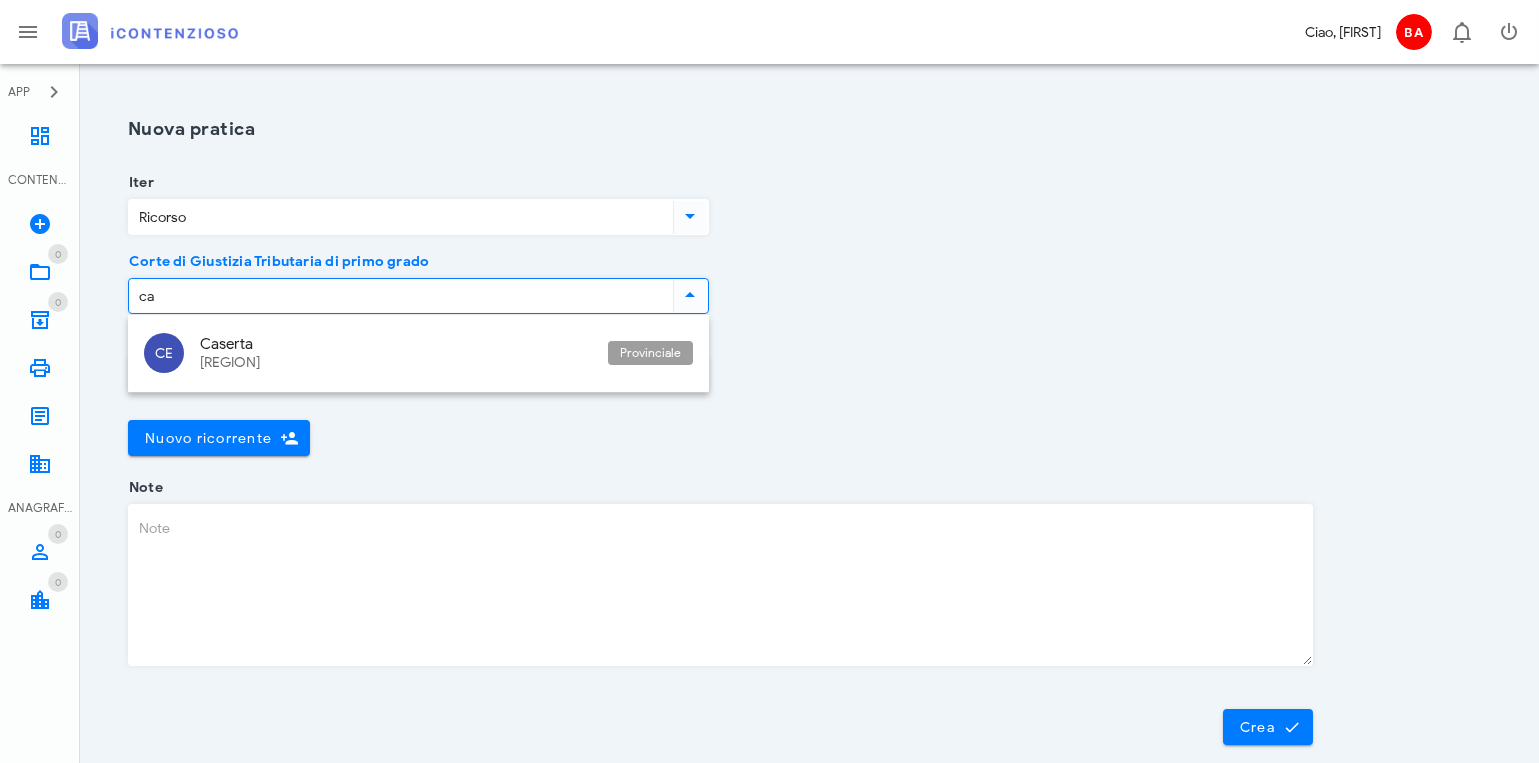 type on "c" 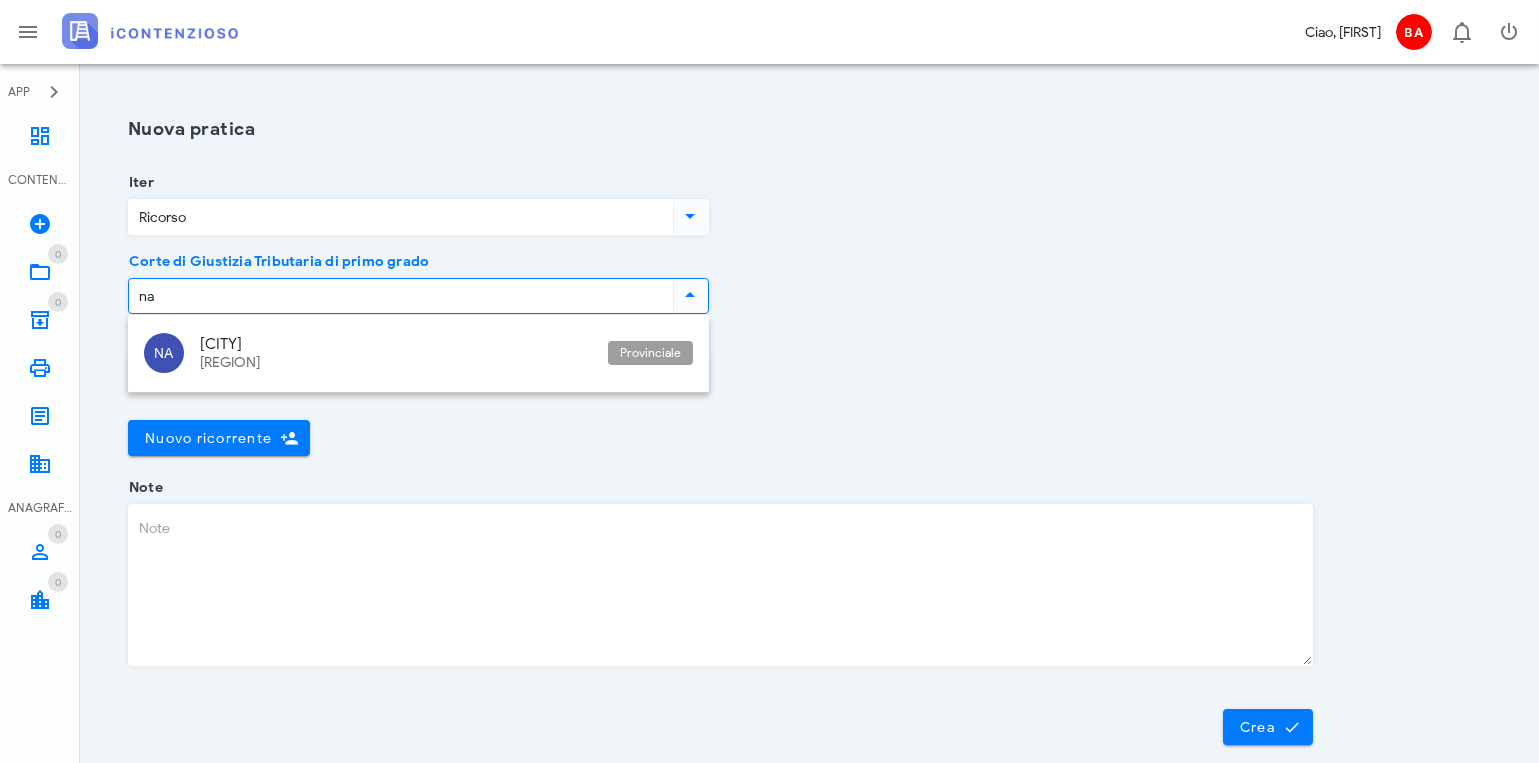 type on "n" 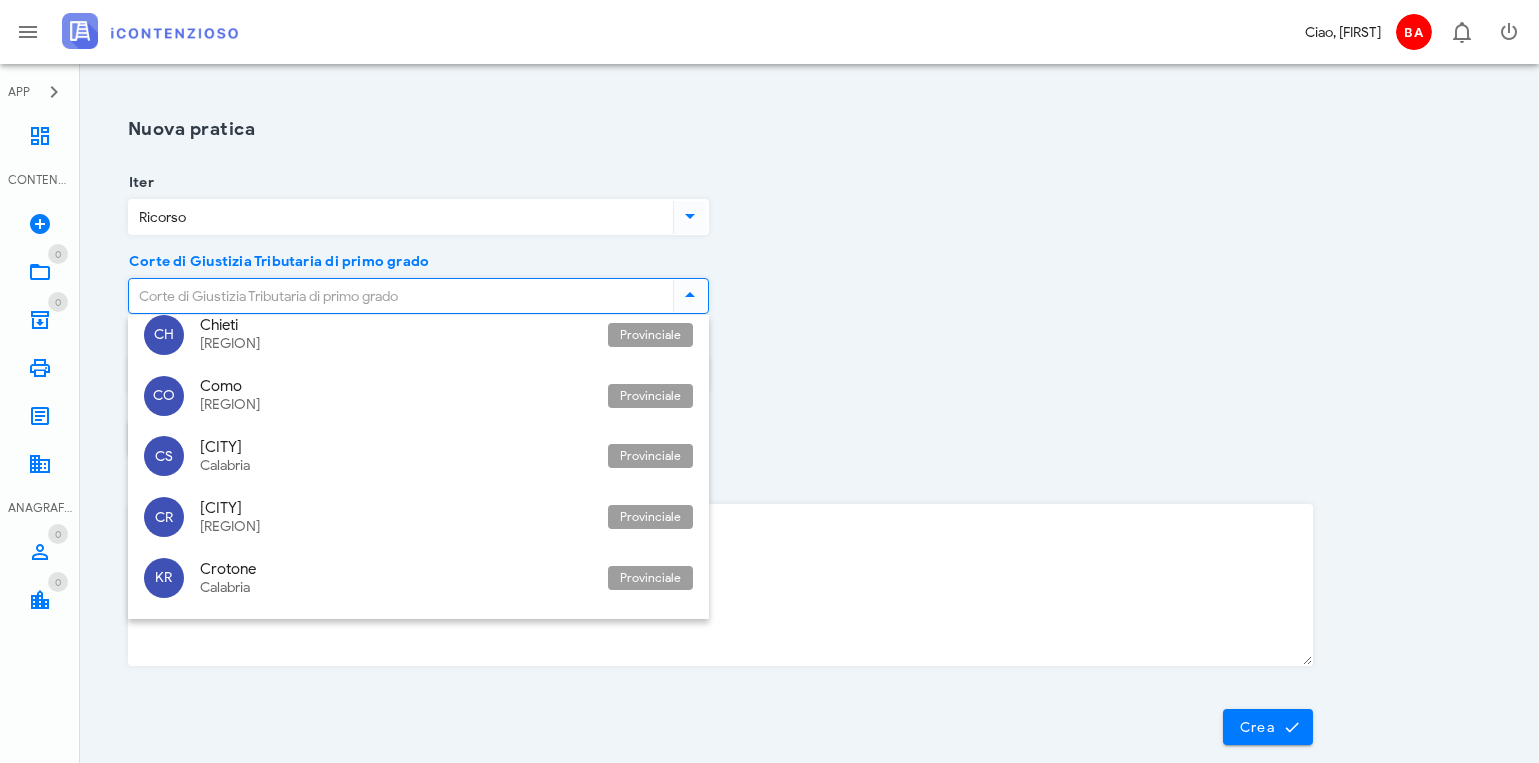 scroll, scrollTop: 2143, scrollLeft: 0, axis: vertical 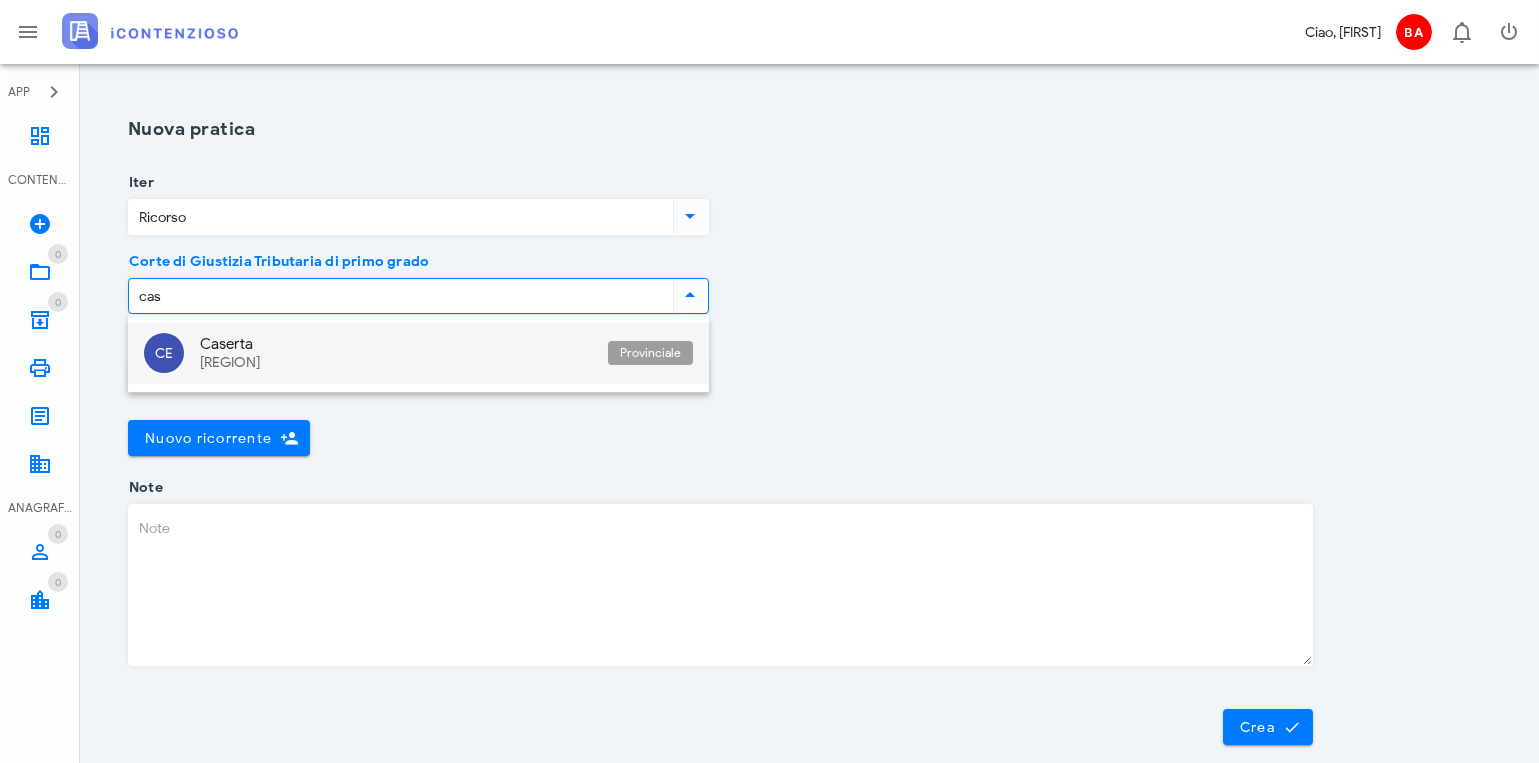 click on "Caserta" at bounding box center (396, 344) 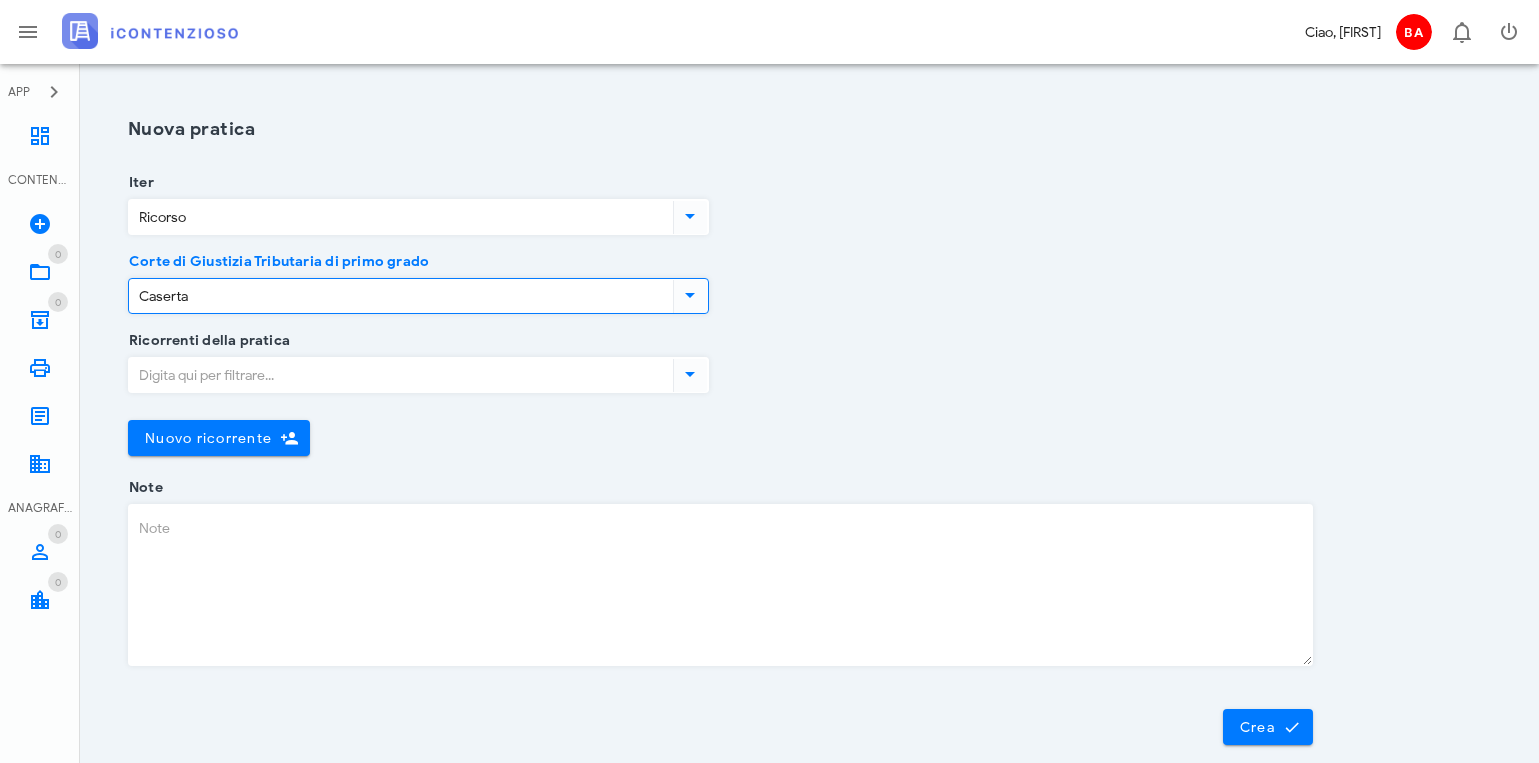 type on "Caserta" 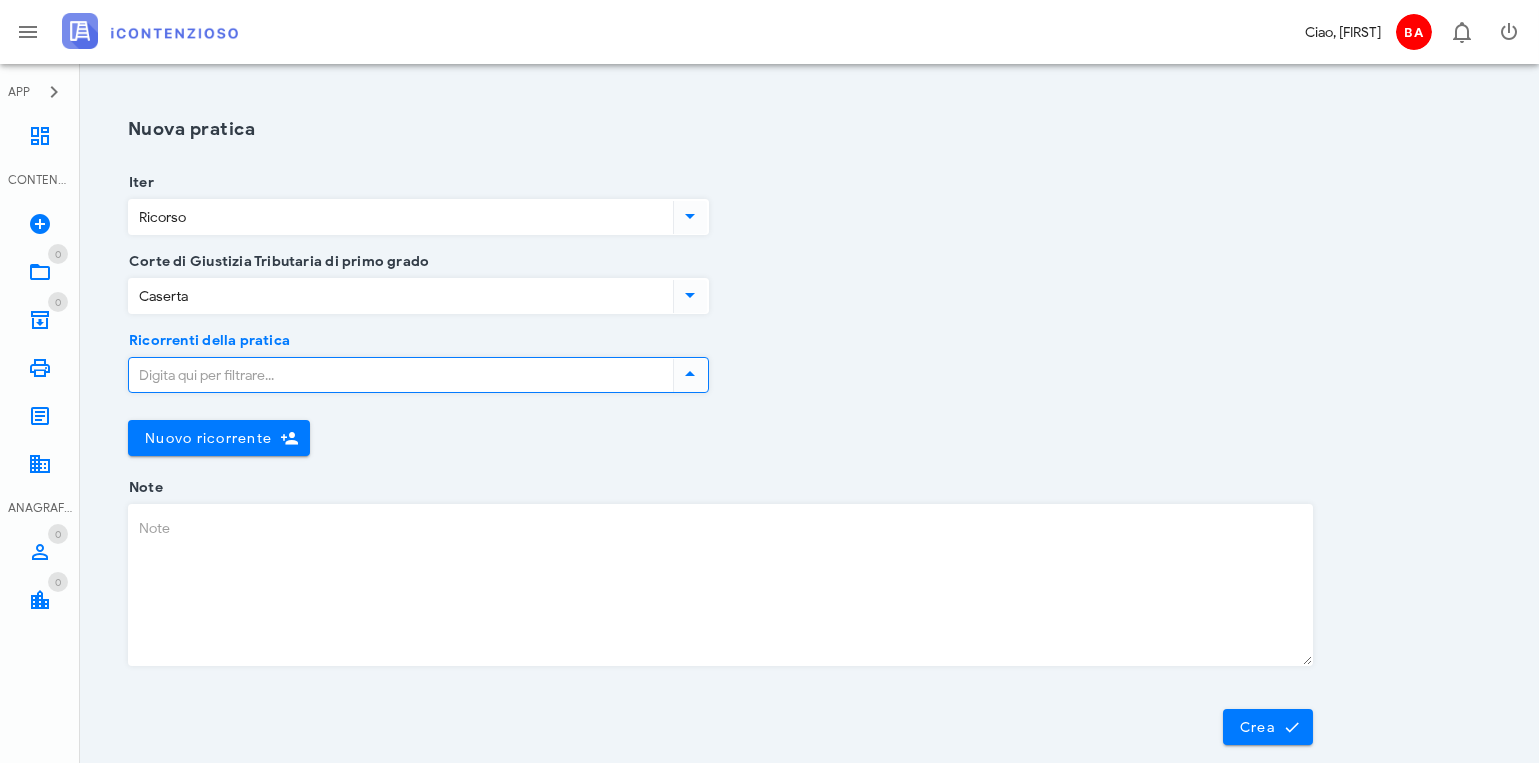 click at bounding box center (690, 374) 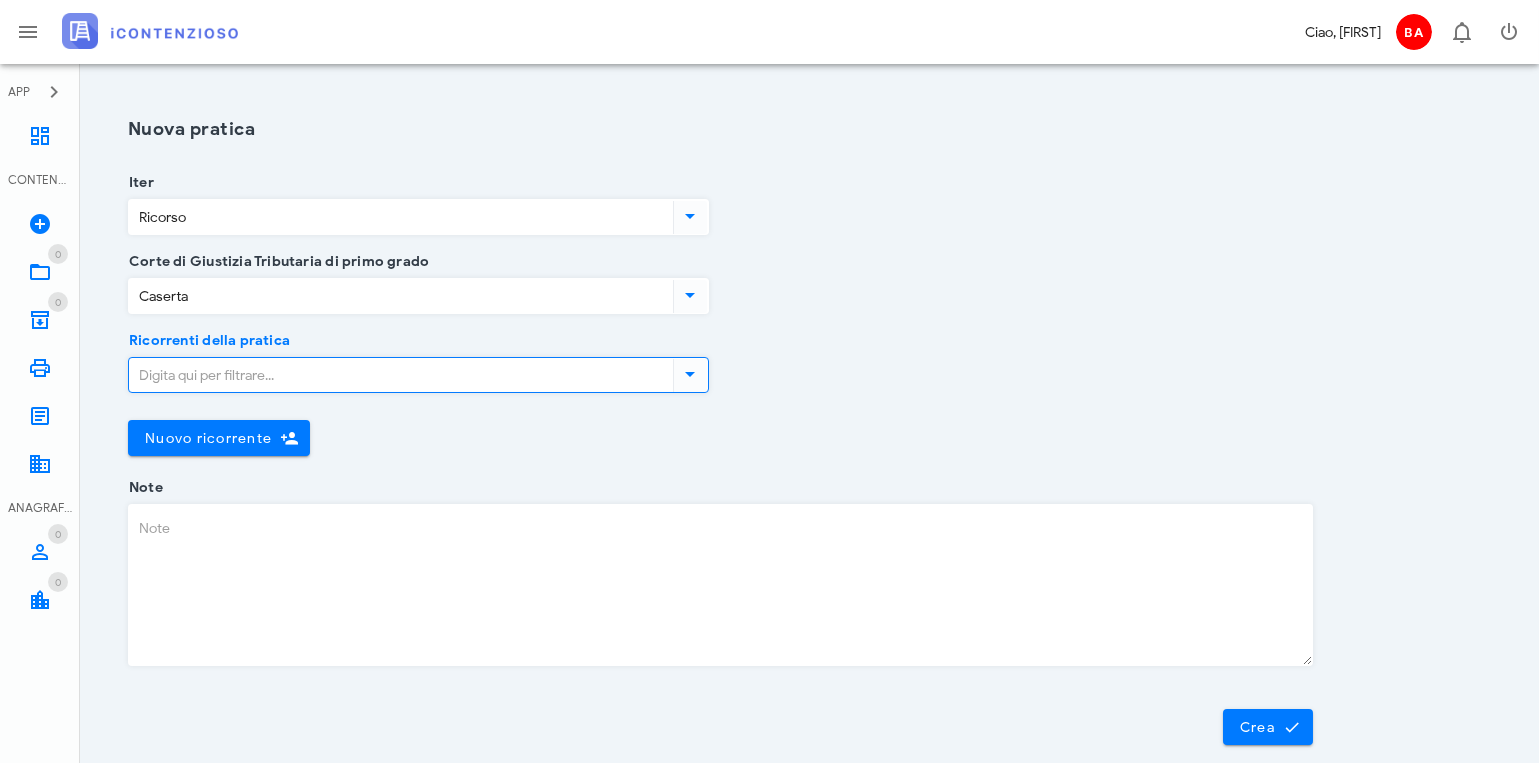 click on "Nuovo ricorrente" at bounding box center [418, 438] 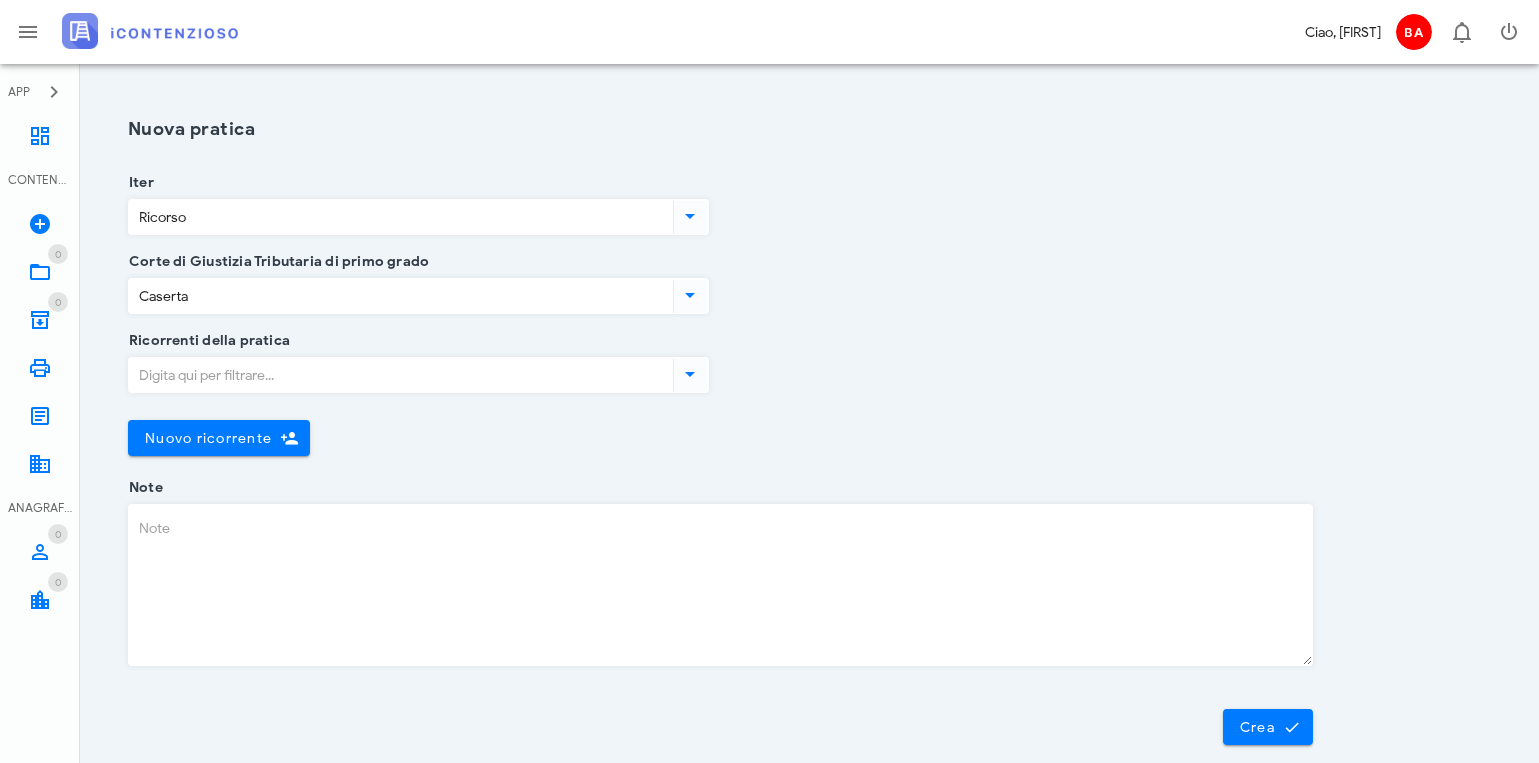 click at bounding box center [690, 216] 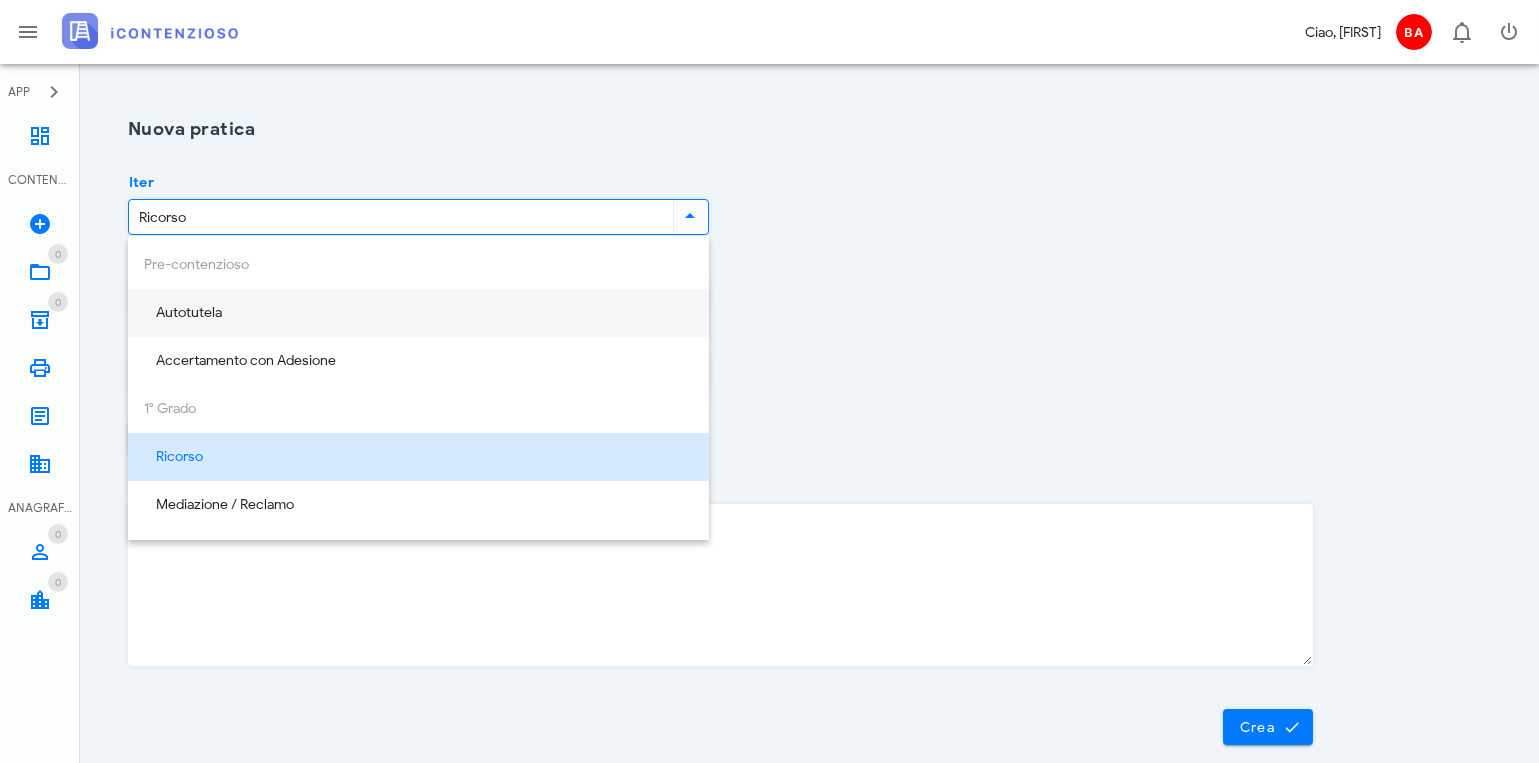 click on "Autotutela" at bounding box center [418, 313] 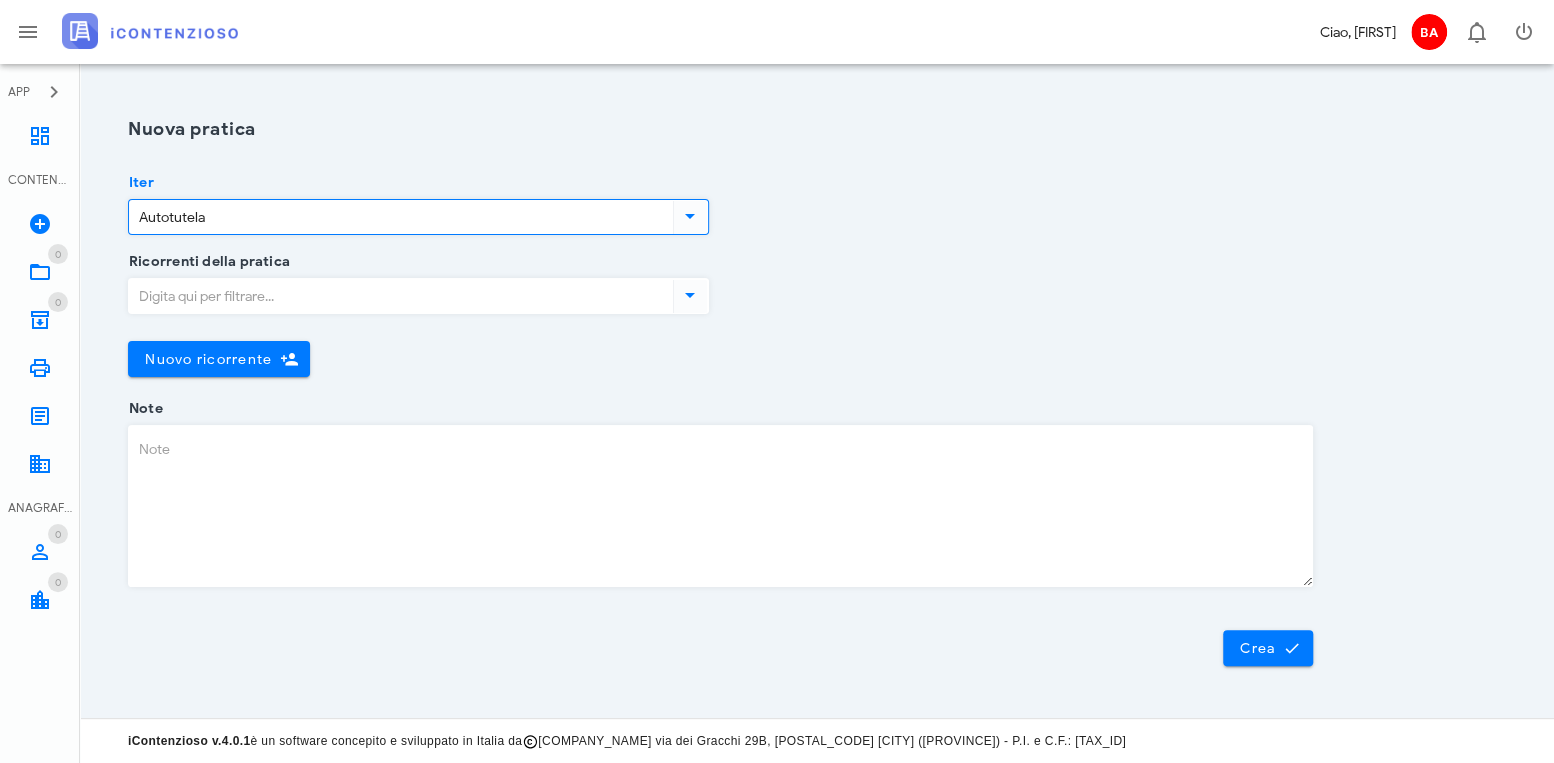 click on "Ricorrenti della pratica" at bounding box center (399, 296) 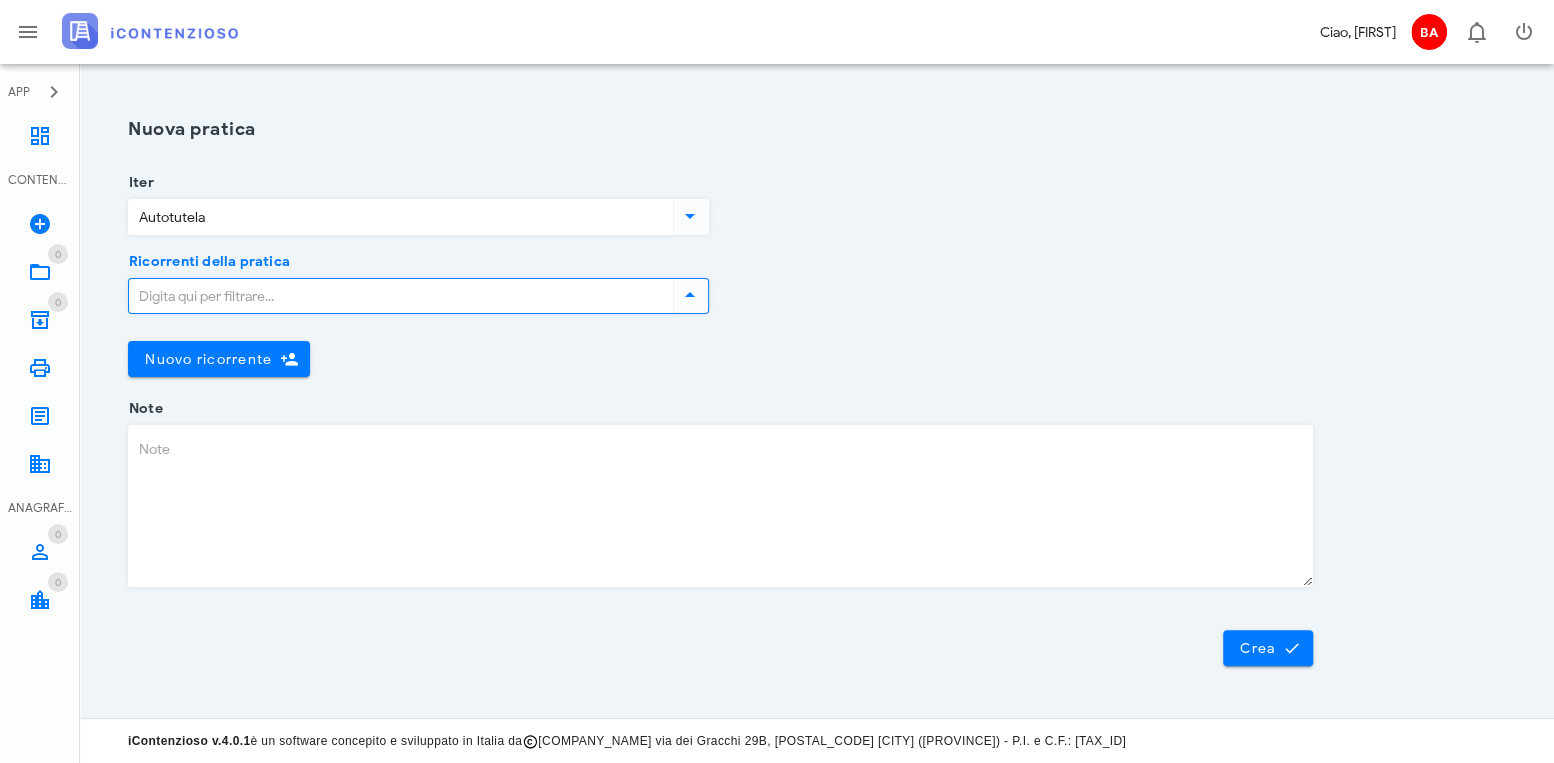 click at bounding box center (690, 295) 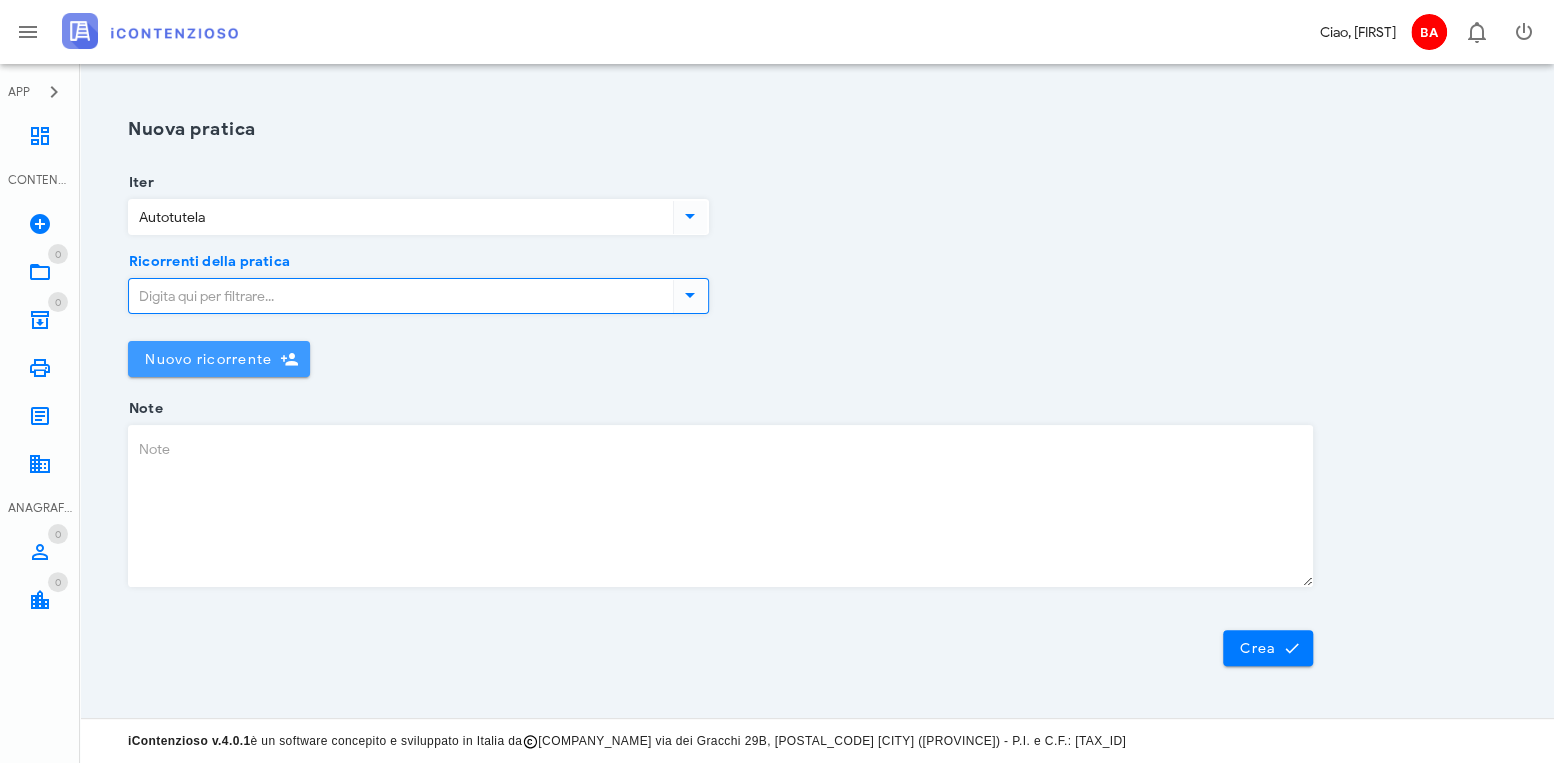click on "Nuovo ricorrente" at bounding box center [208, 359] 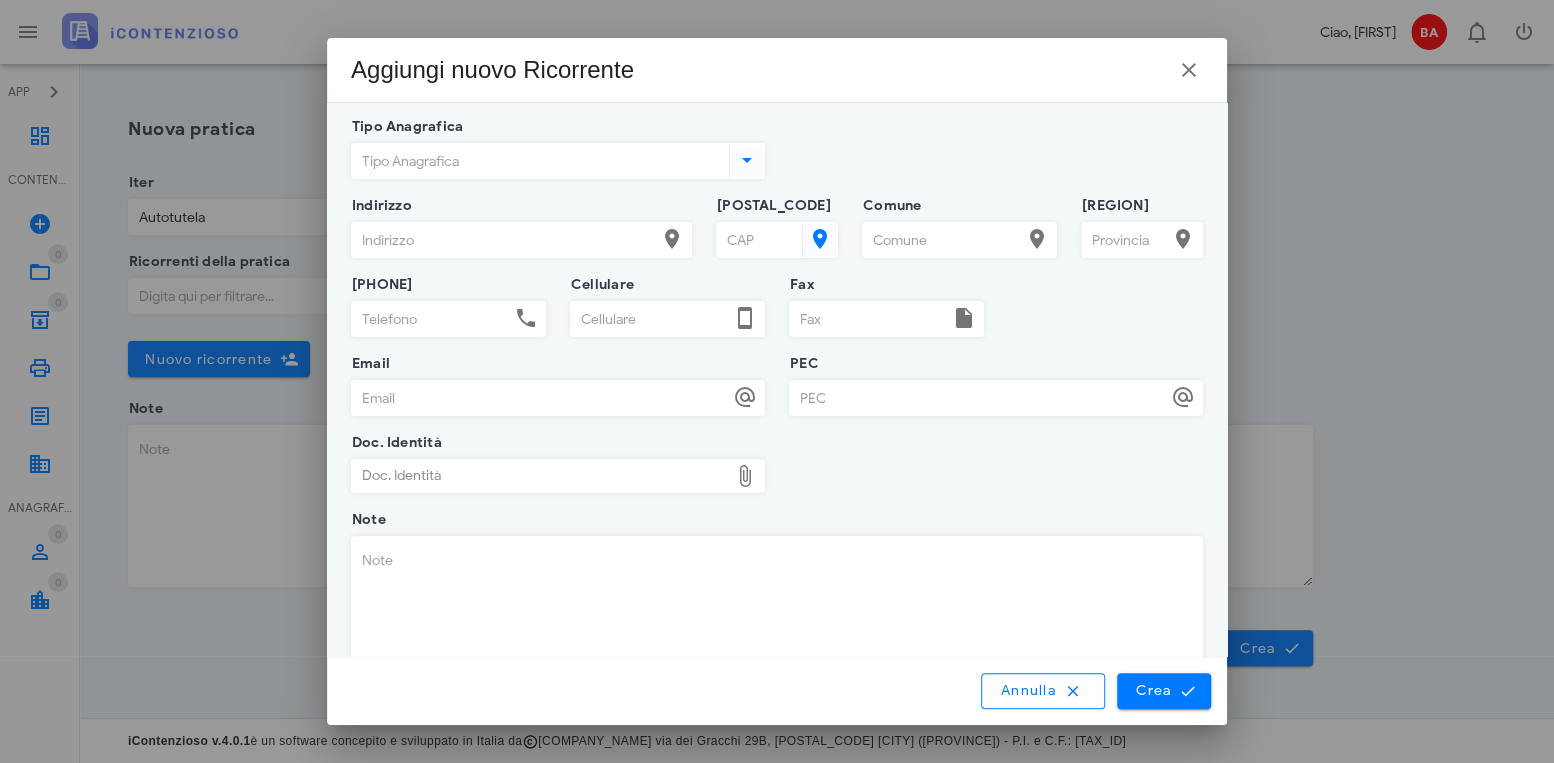 click on "Tipo Anagrafica" at bounding box center (538, 161) 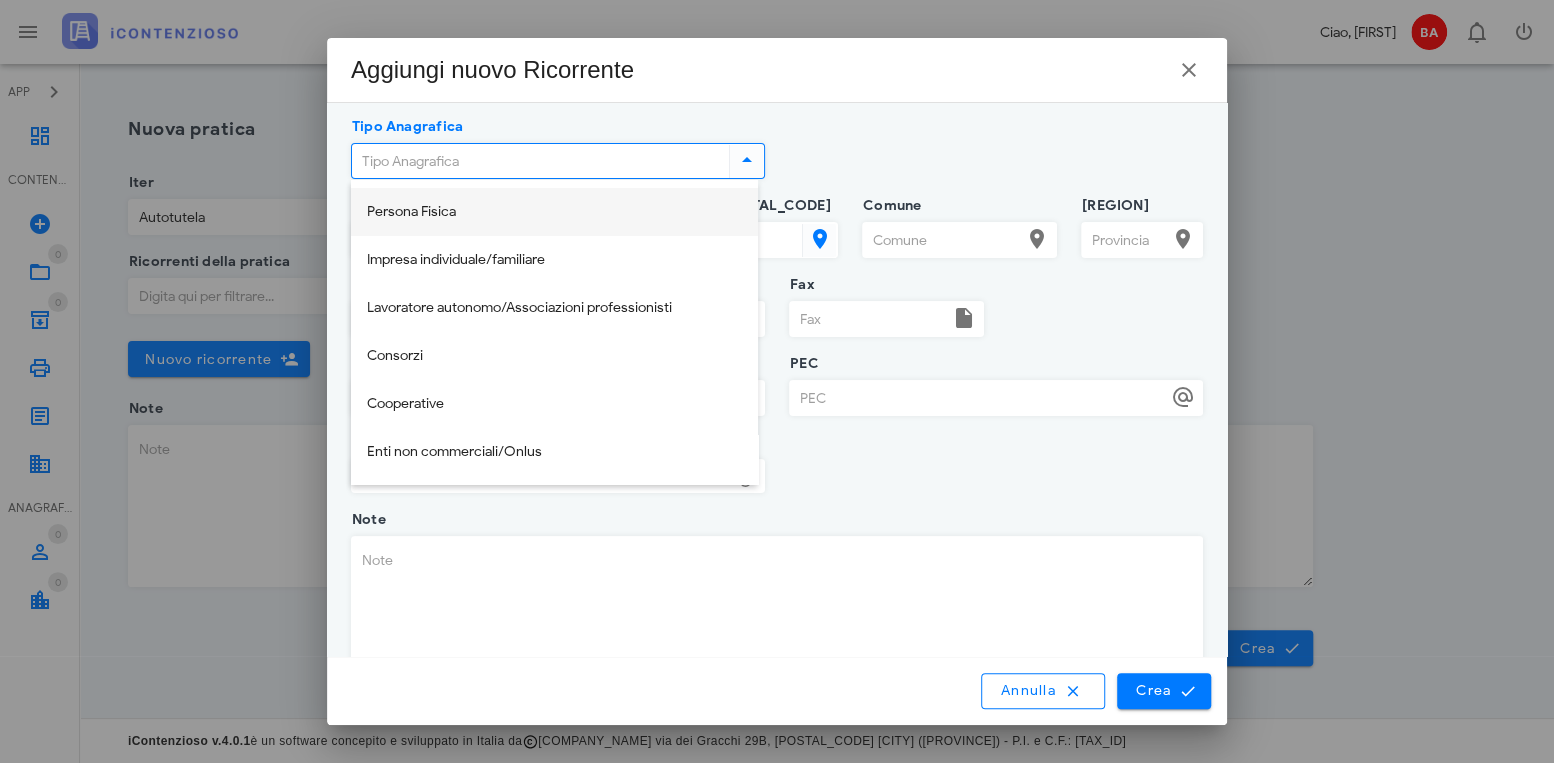 click on "Persona Fisica" at bounding box center (554, 212) 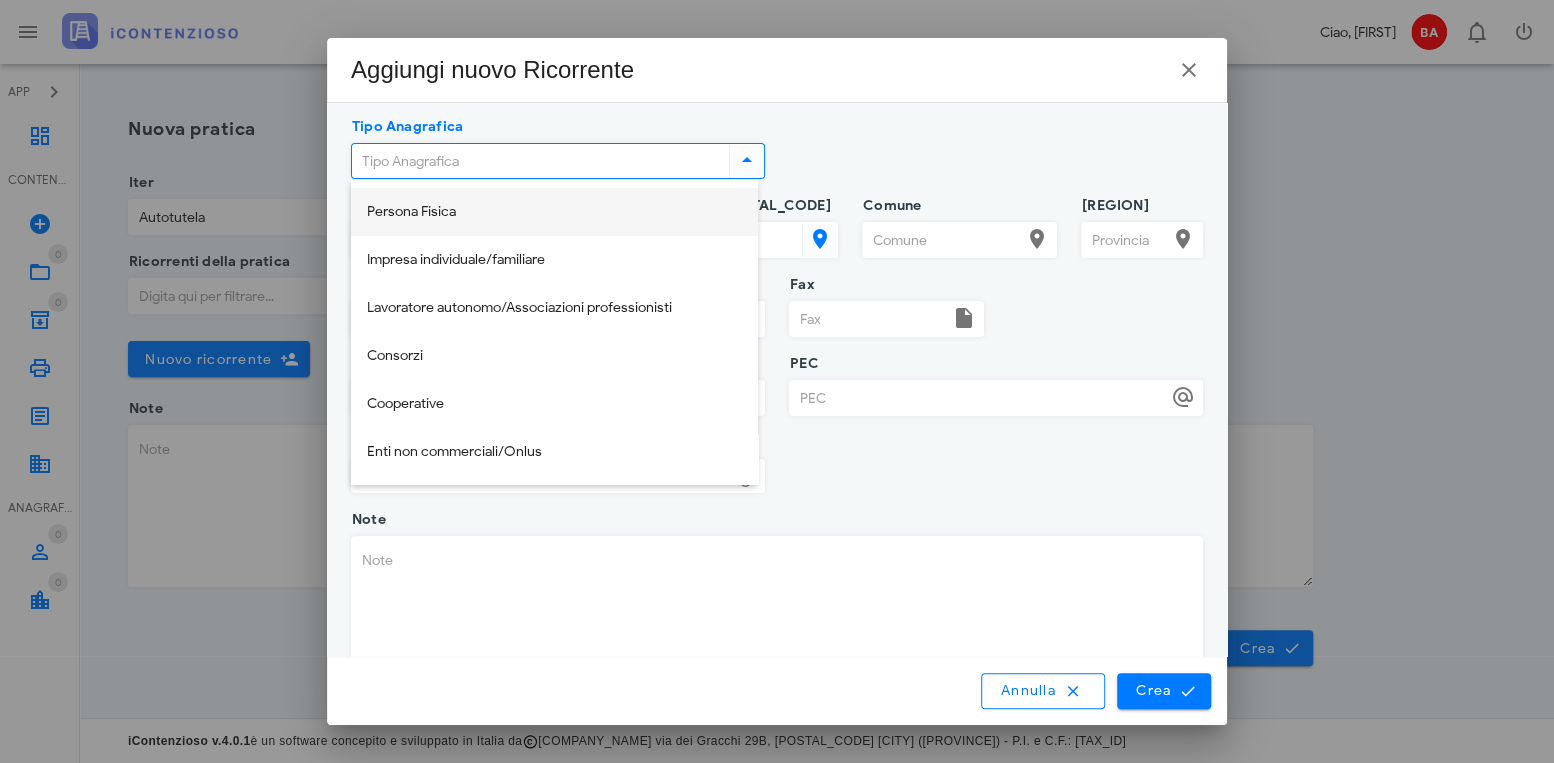 type on "Persona Fisica" 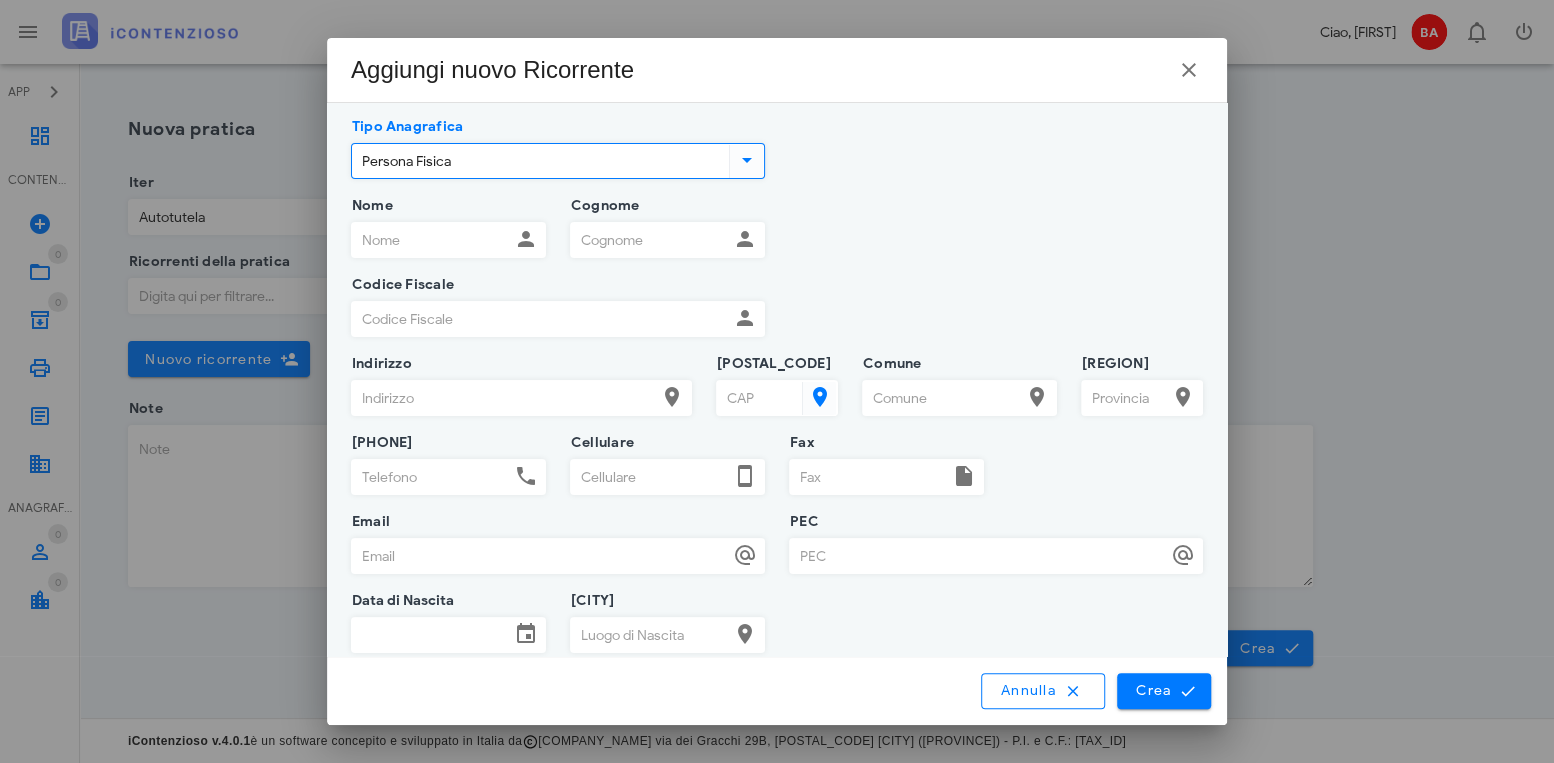 click on "Nome" at bounding box center [431, 240] 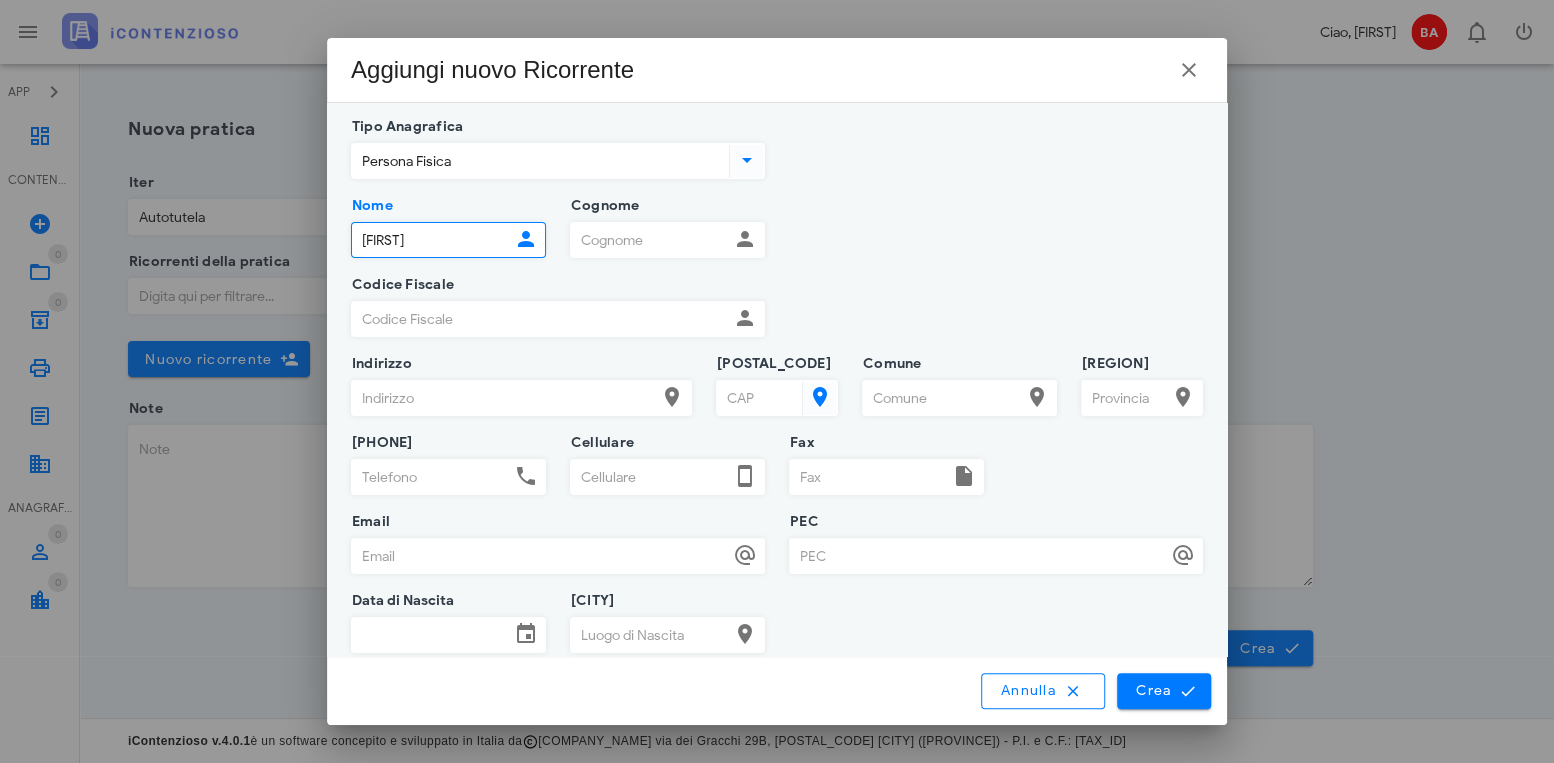 type on "[FIRST]" 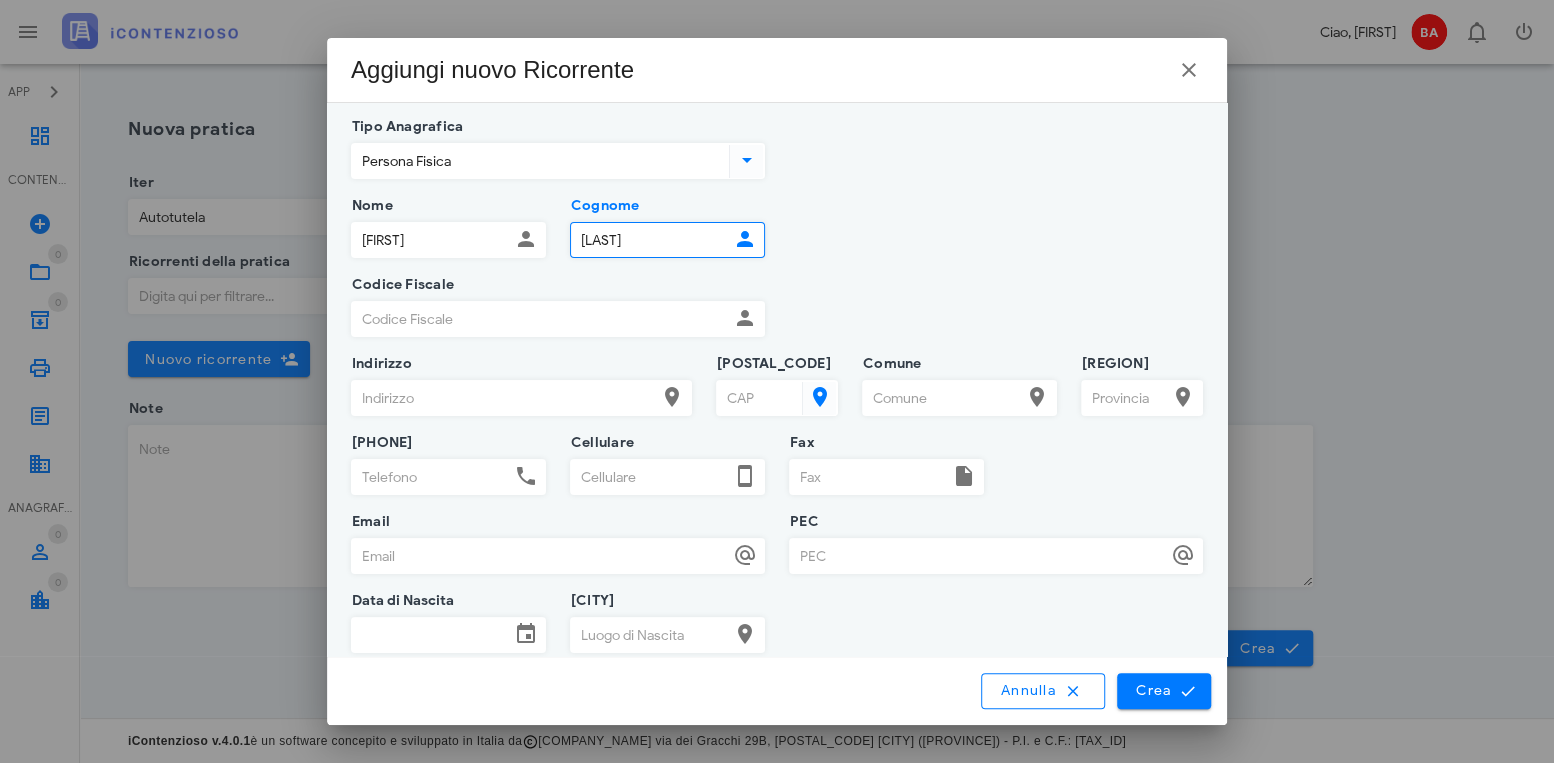 type on "[LAST]" 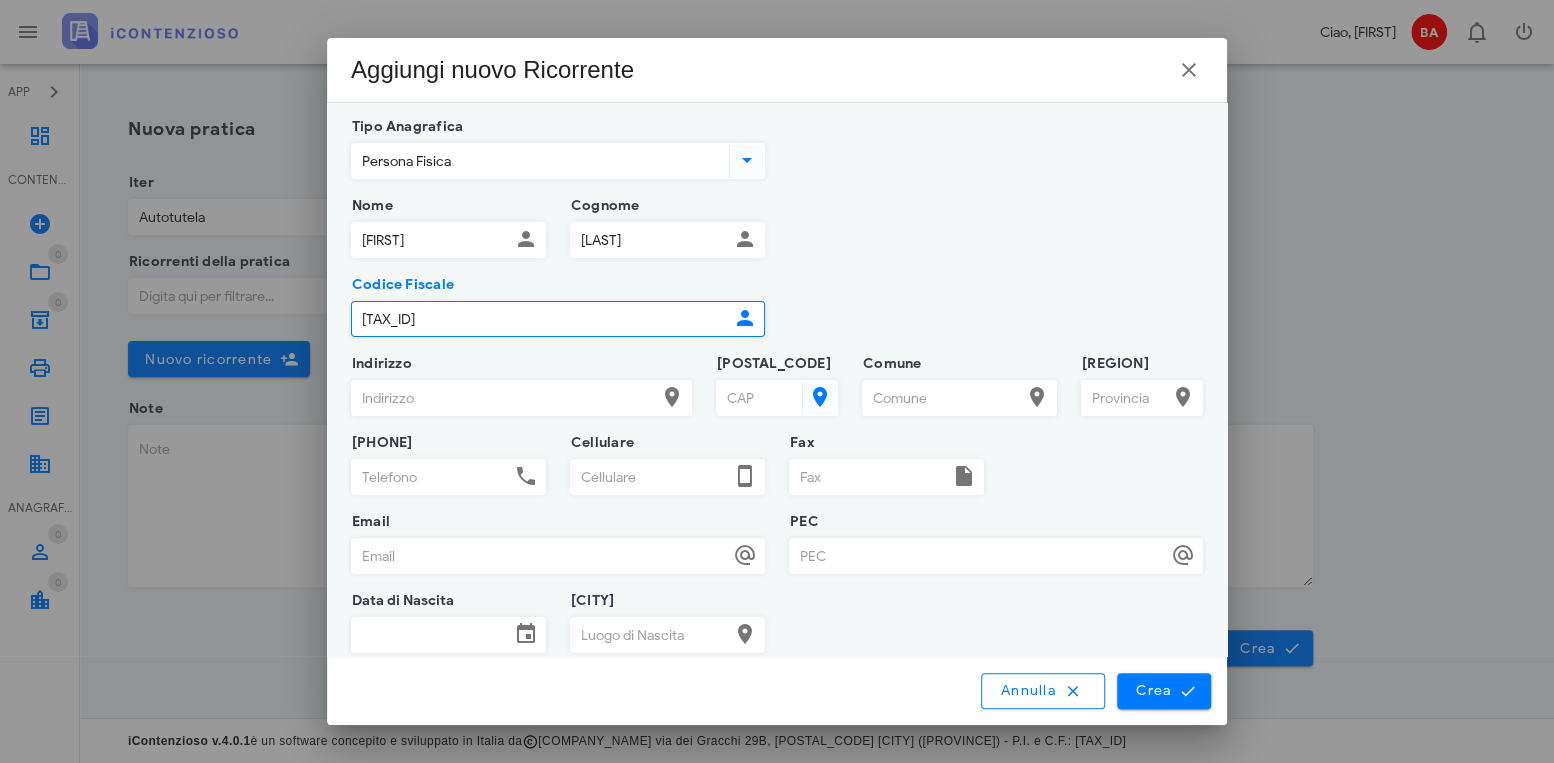 type on "[TAX_ID]" 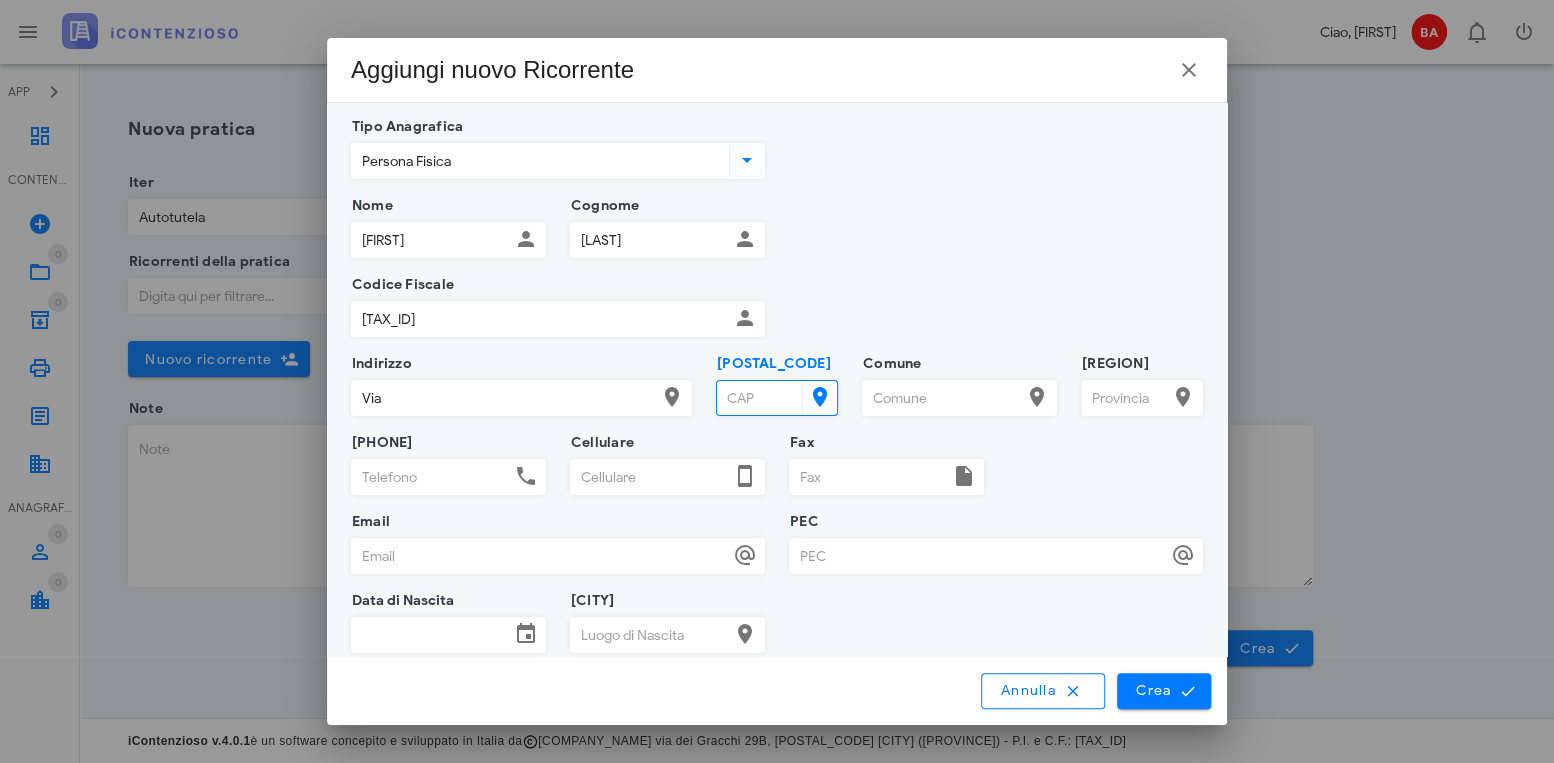 click on "Via" at bounding box center (504, 398) 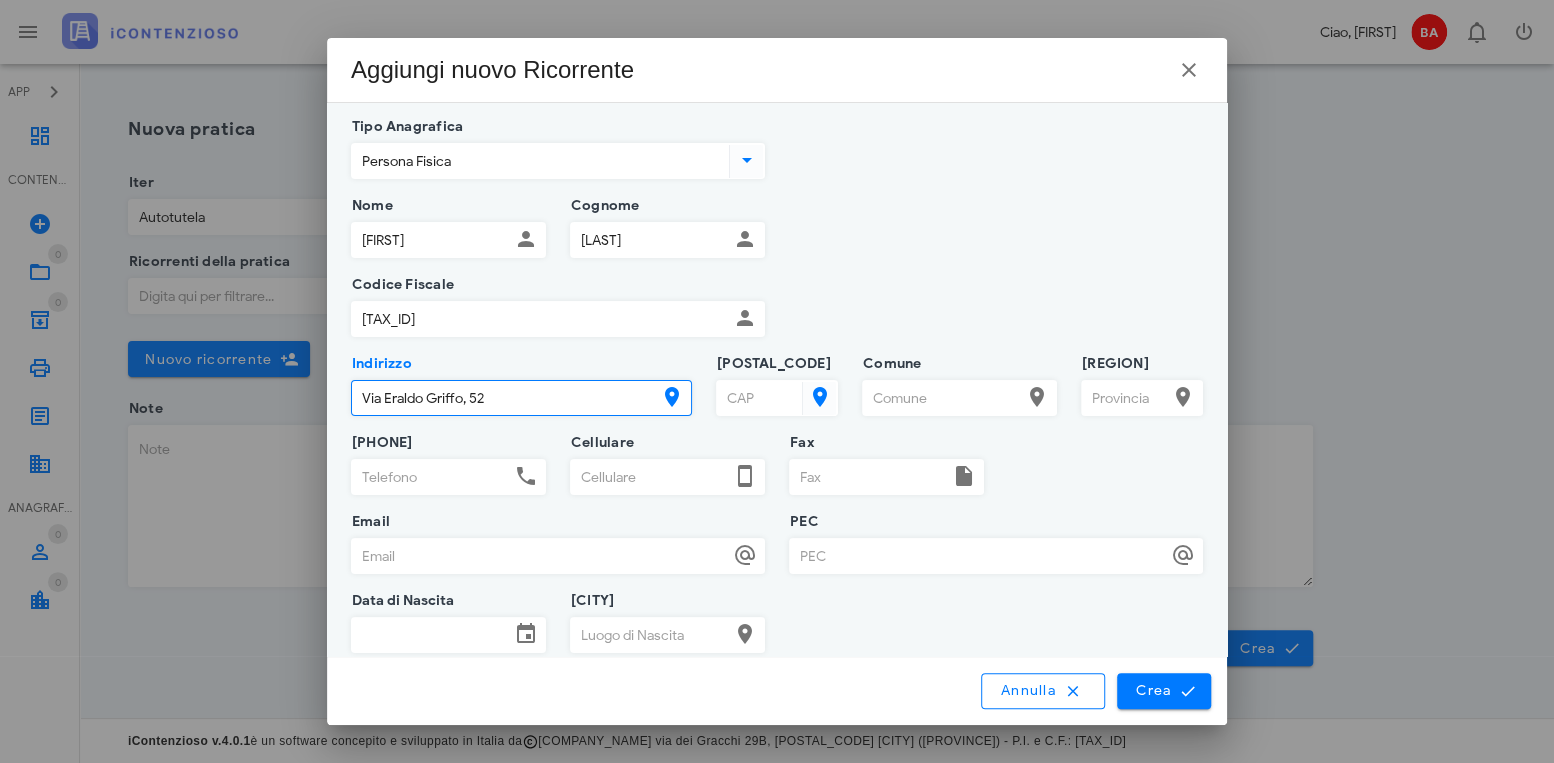 type on "Via Eraldo Griffo, 52" 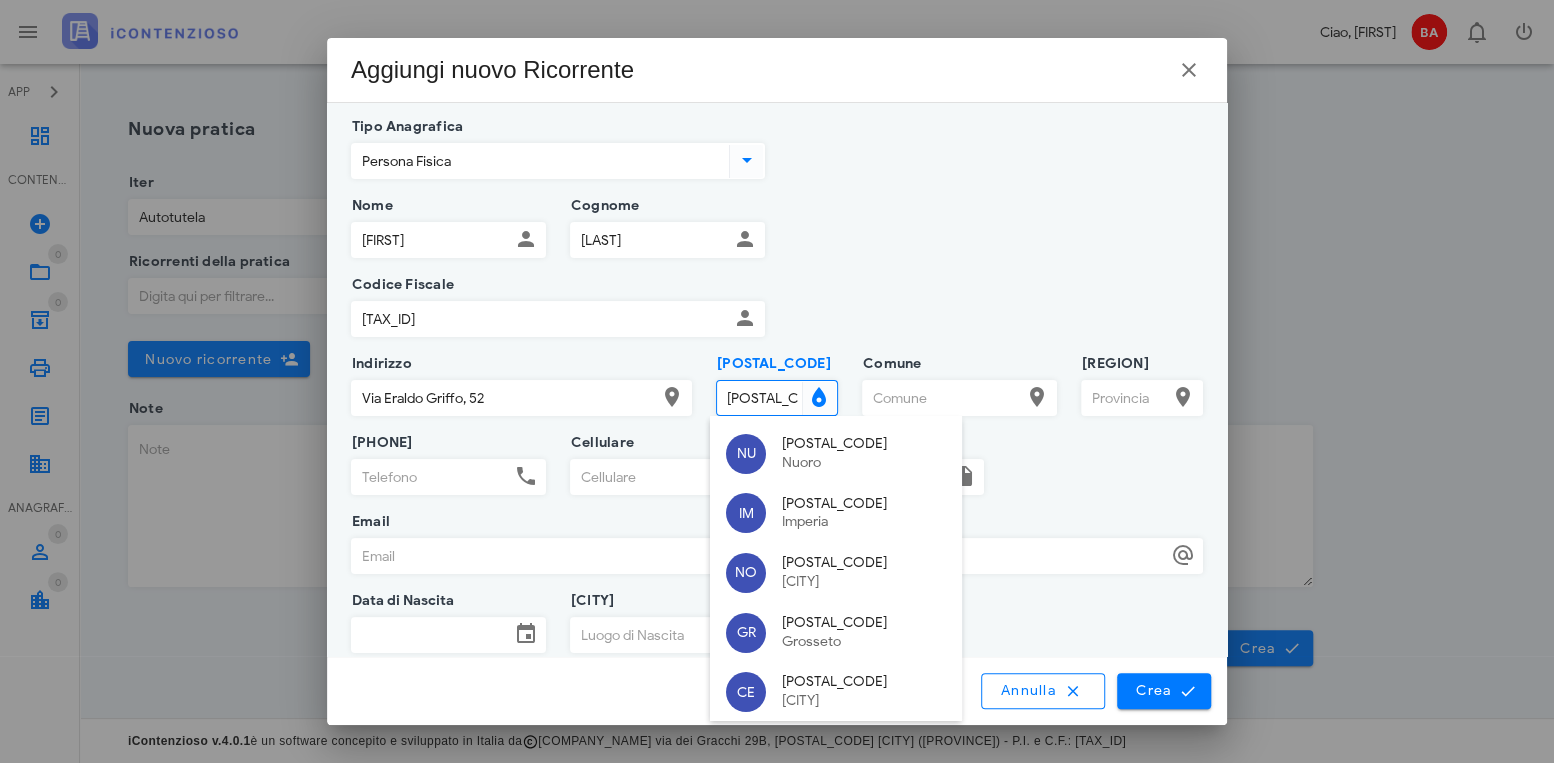 type on "[POSTAL_CODE]" 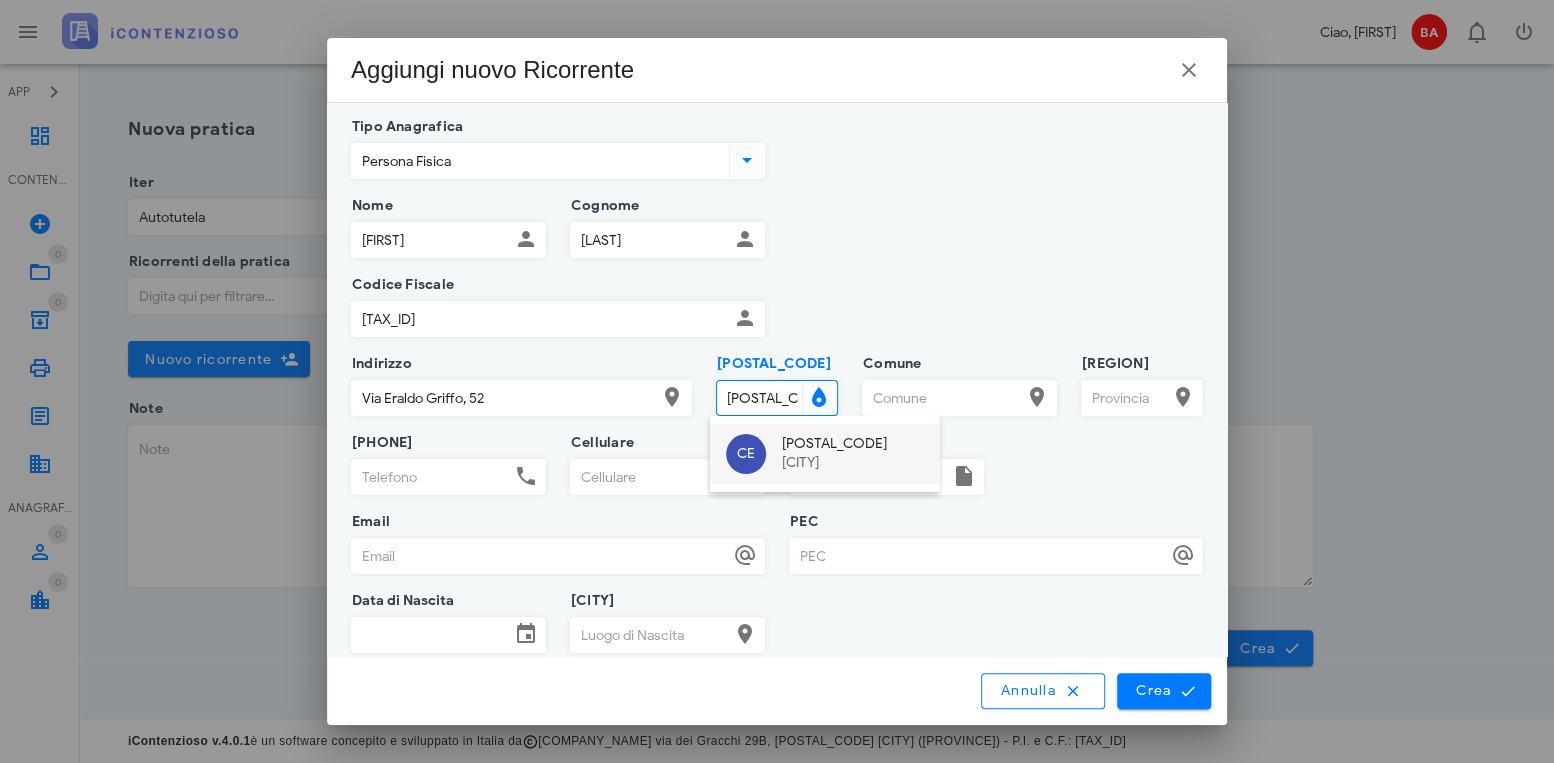 click on "[POSTAL_CODE]" at bounding box center [853, 444] 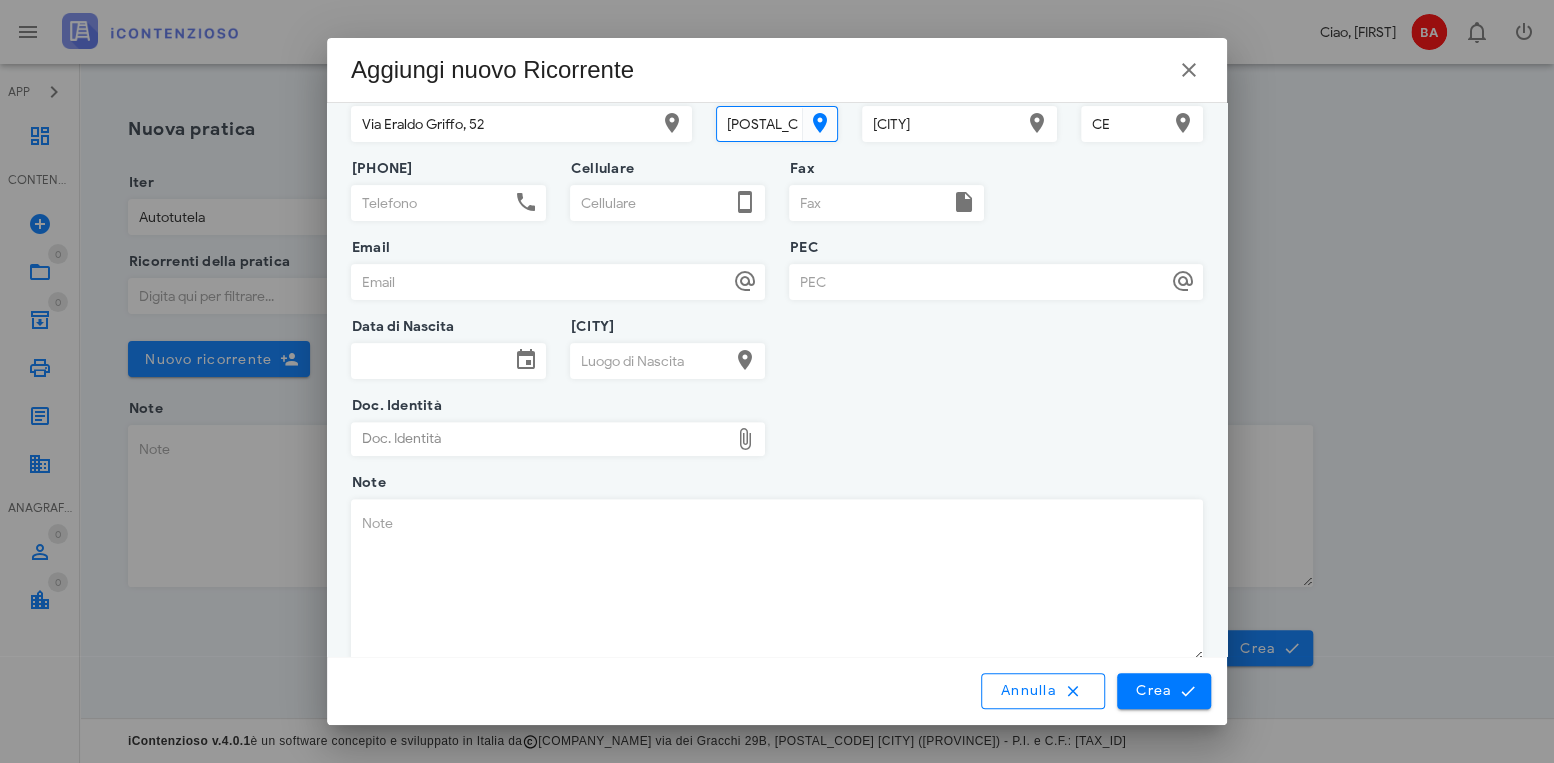 scroll, scrollTop: 302, scrollLeft: 0, axis: vertical 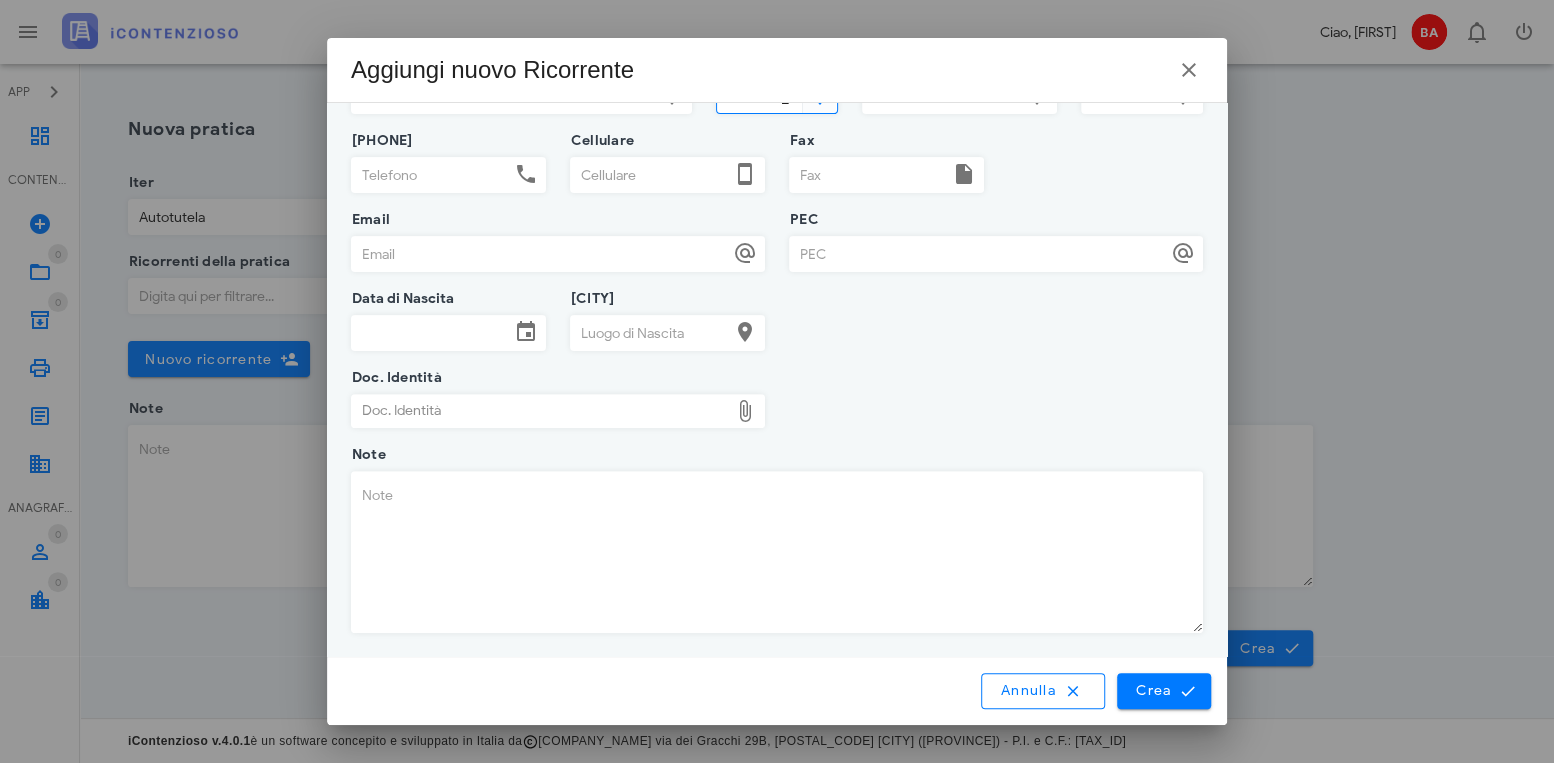 type on "[POSTAL_CODE]" 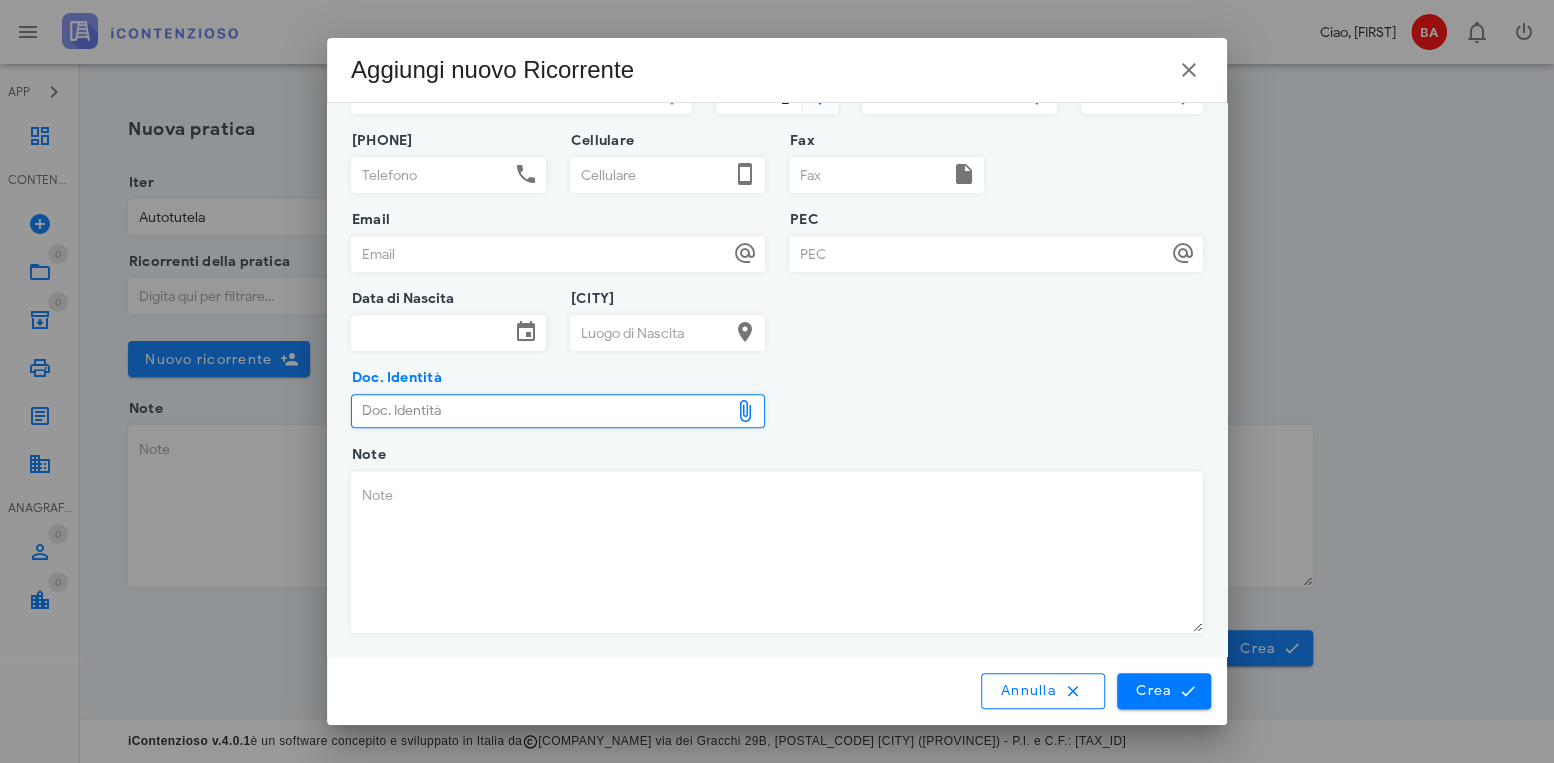 type on "C:\fakepath\CI - [LAST] [FIRST].pdf" 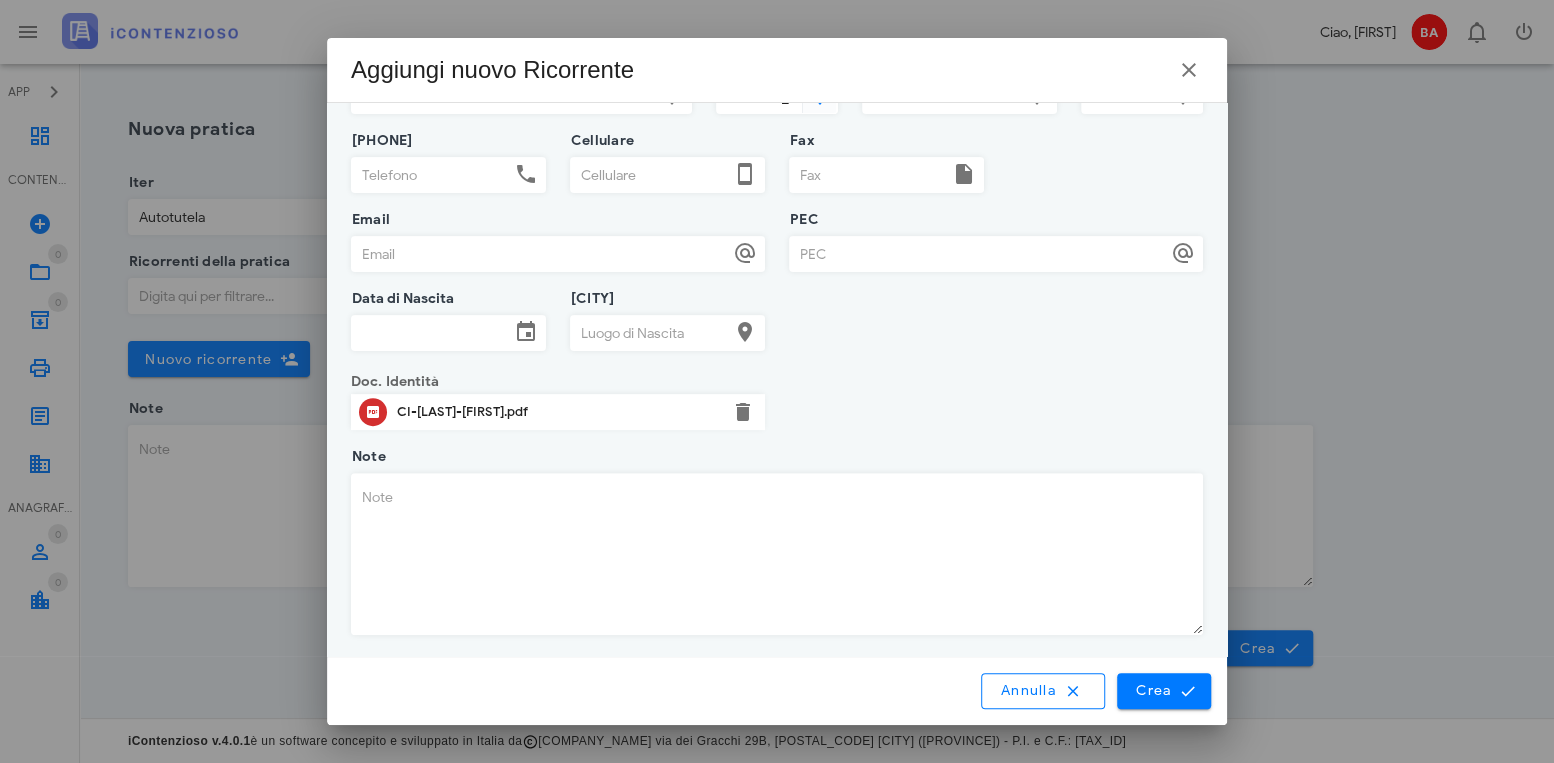 click on "Note" at bounding box center [777, 554] 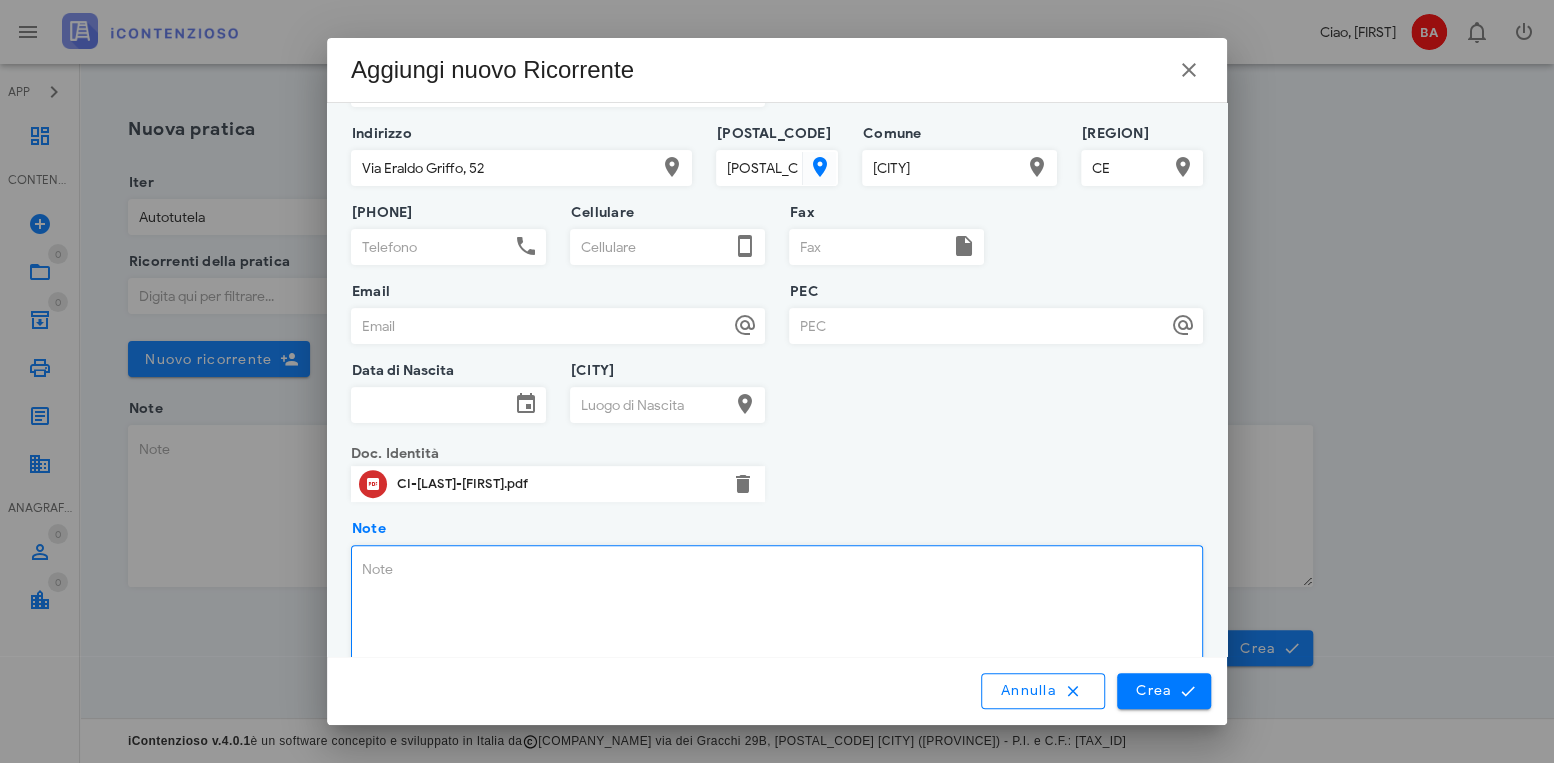 scroll, scrollTop: 196, scrollLeft: 0, axis: vertical 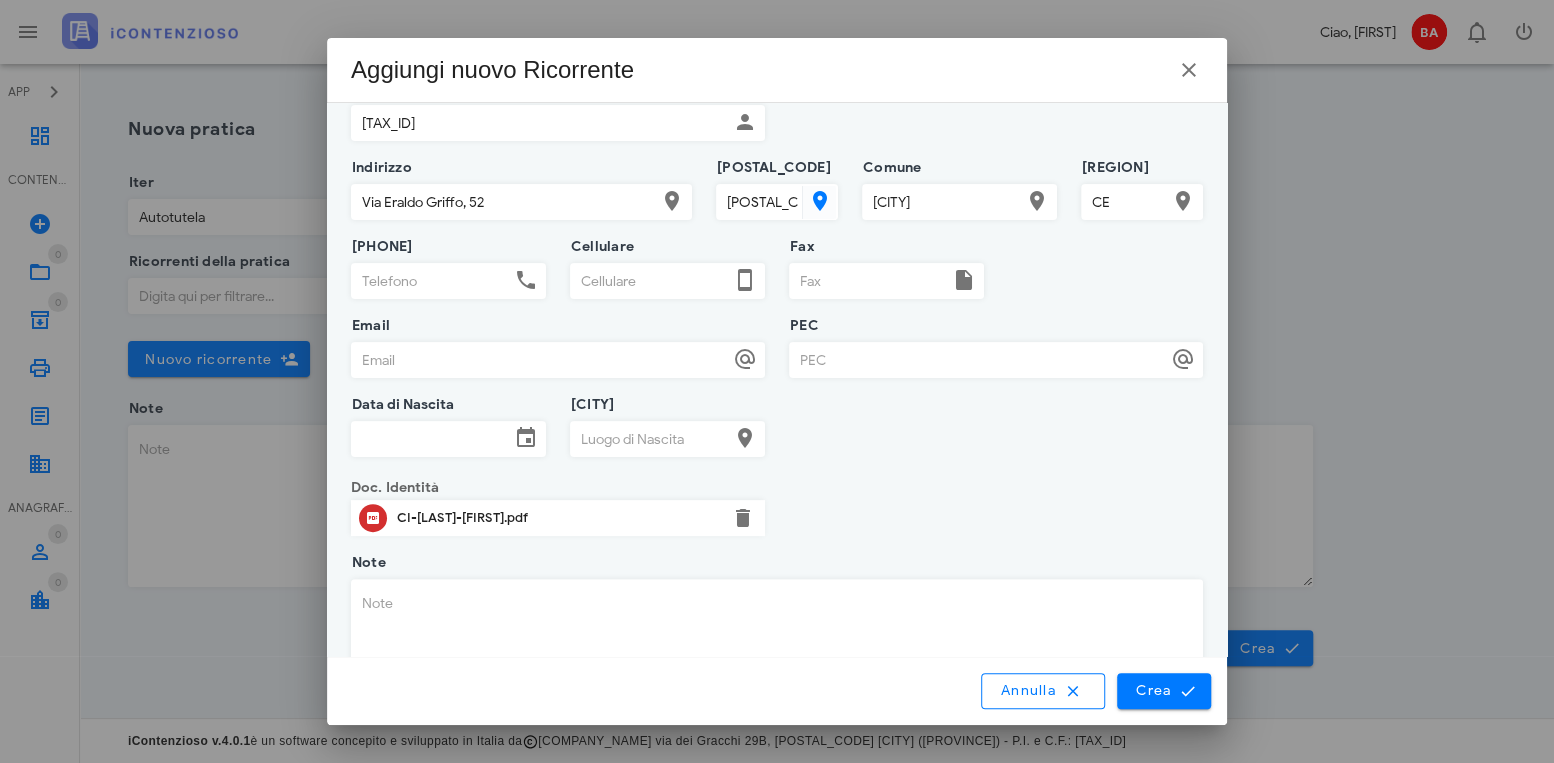 click on "Data di Nascita" at bounding box center (431, 439) 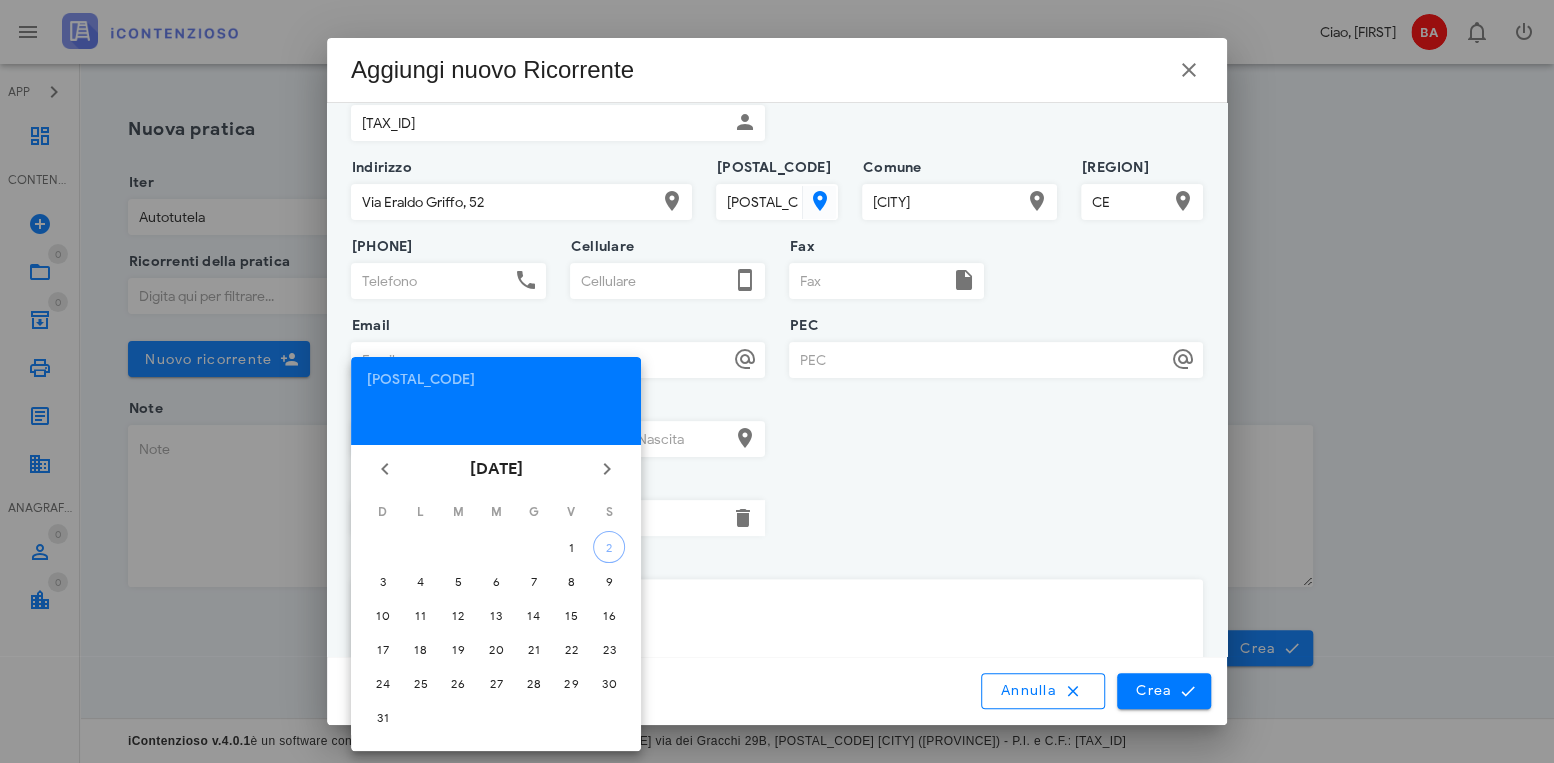 click on "Data di Nascita Luogo di Nascita" at bounding box center [777, 444] 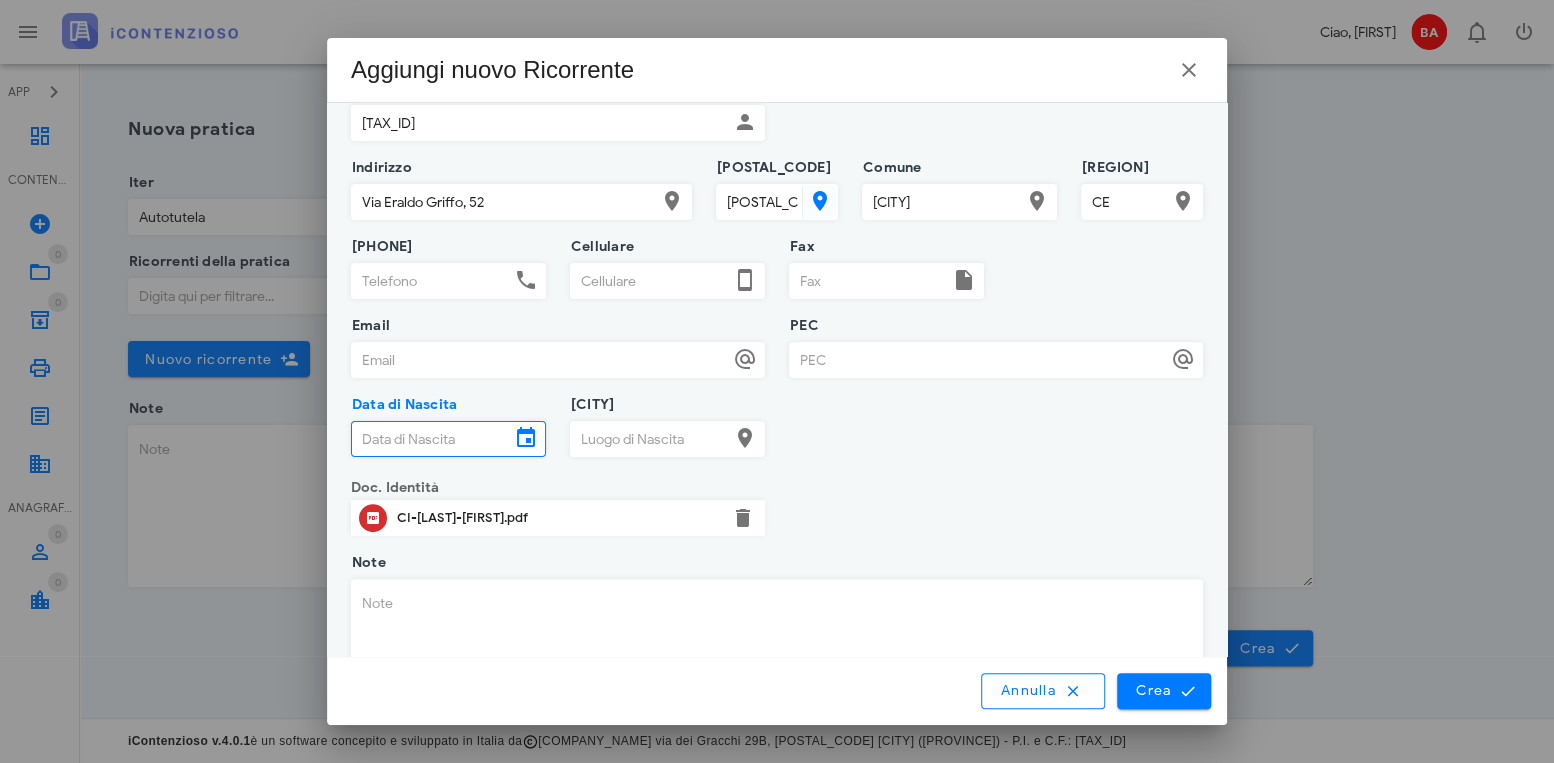 click on "Data di Nascita" at bounding box center (431, 439) 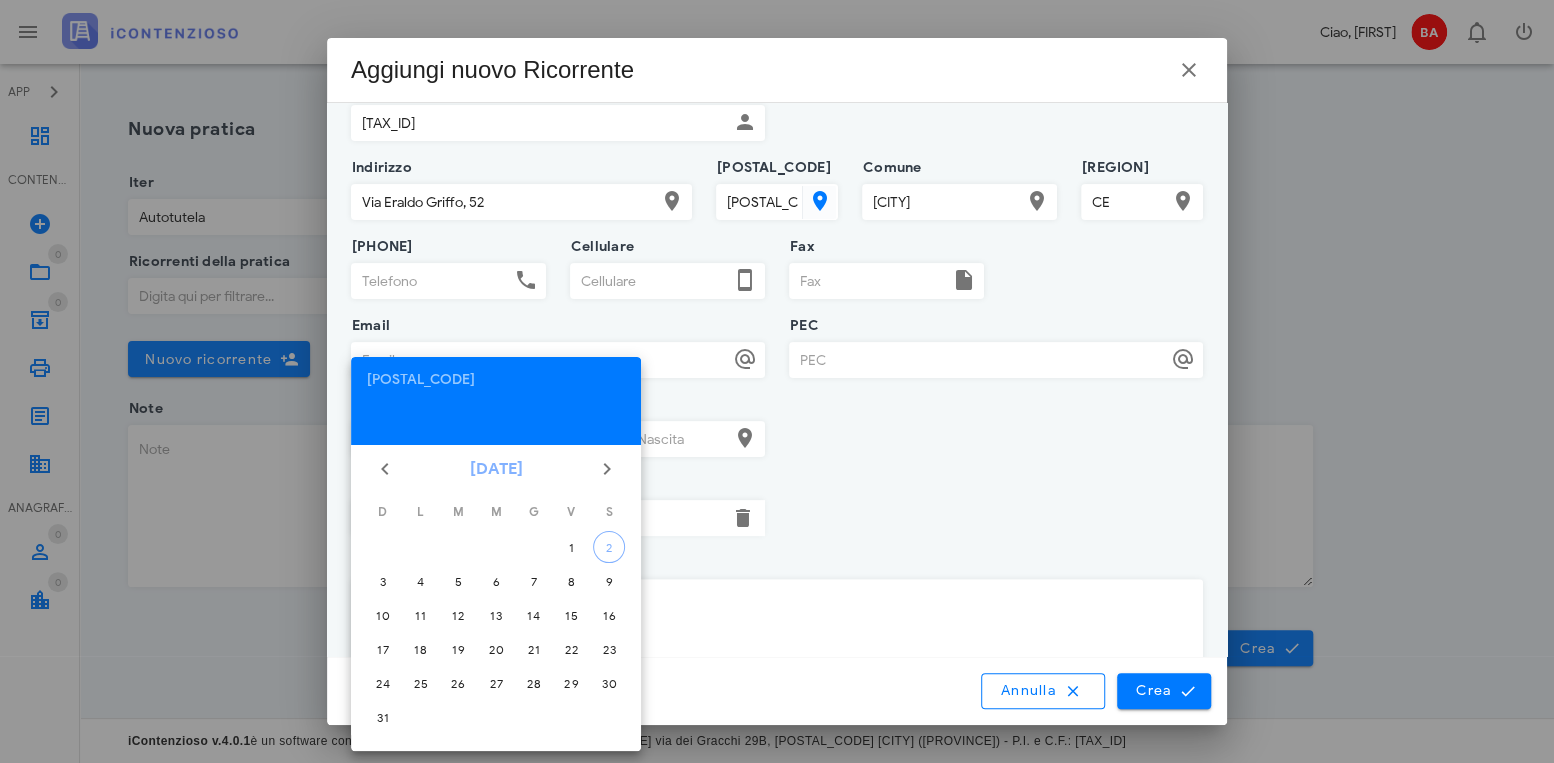 click on "[DATE]" at bounding box center (496, 469) 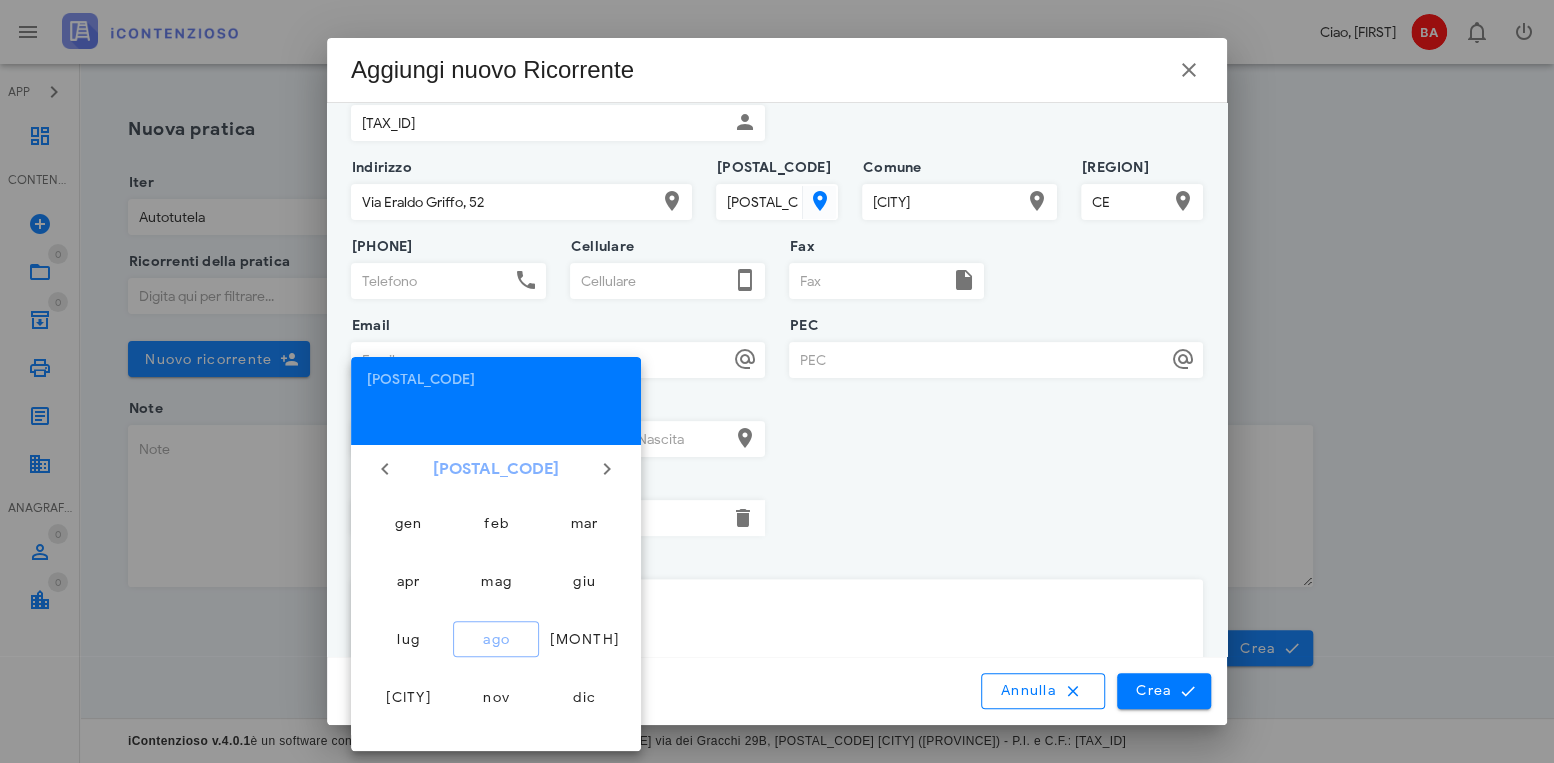 click on "[POSTAL_CODE]" at bounding box center [496, 469] 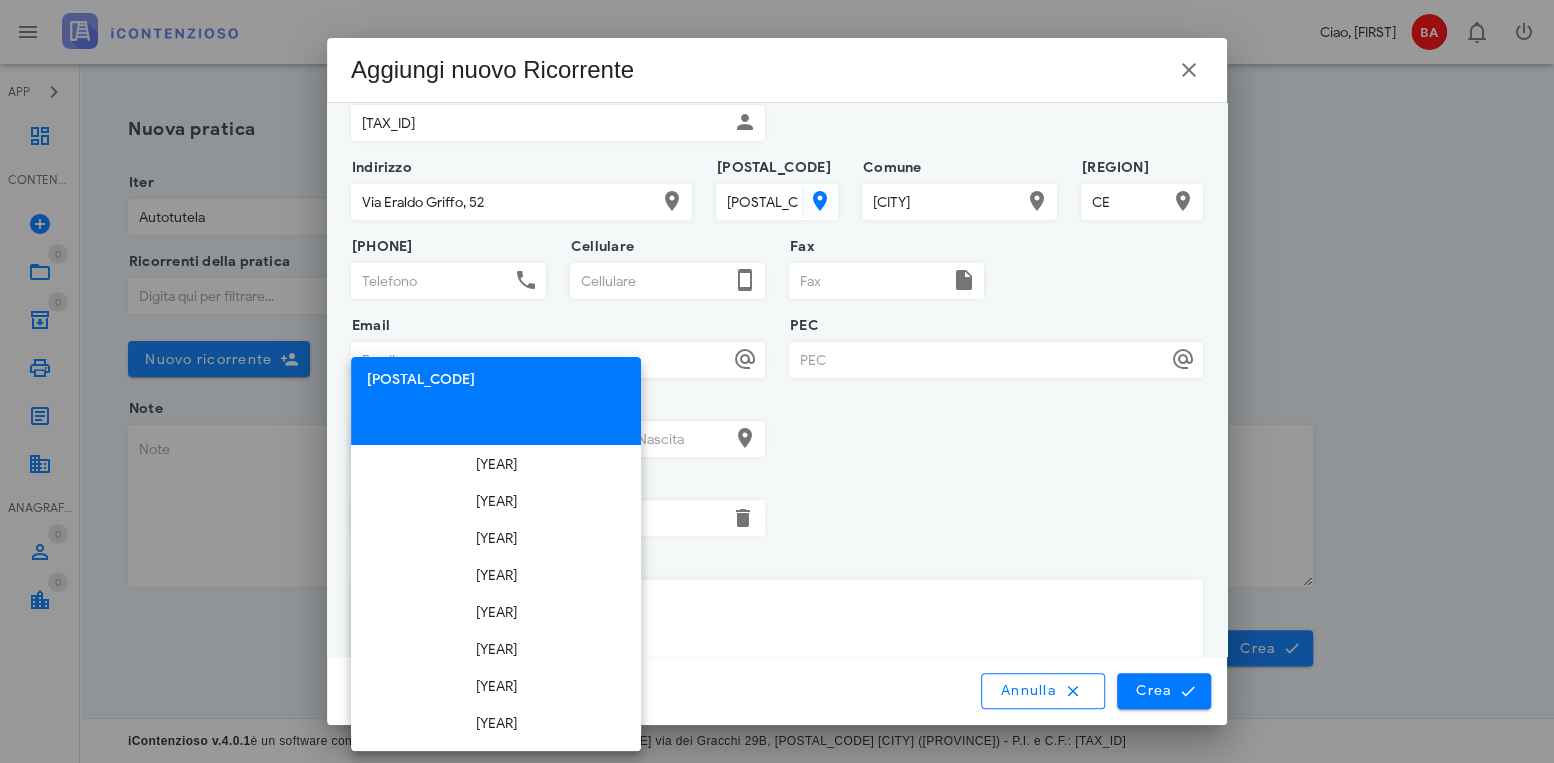 scroll, scrollTop: 5687, scrollLeft: 0, axis: vertical 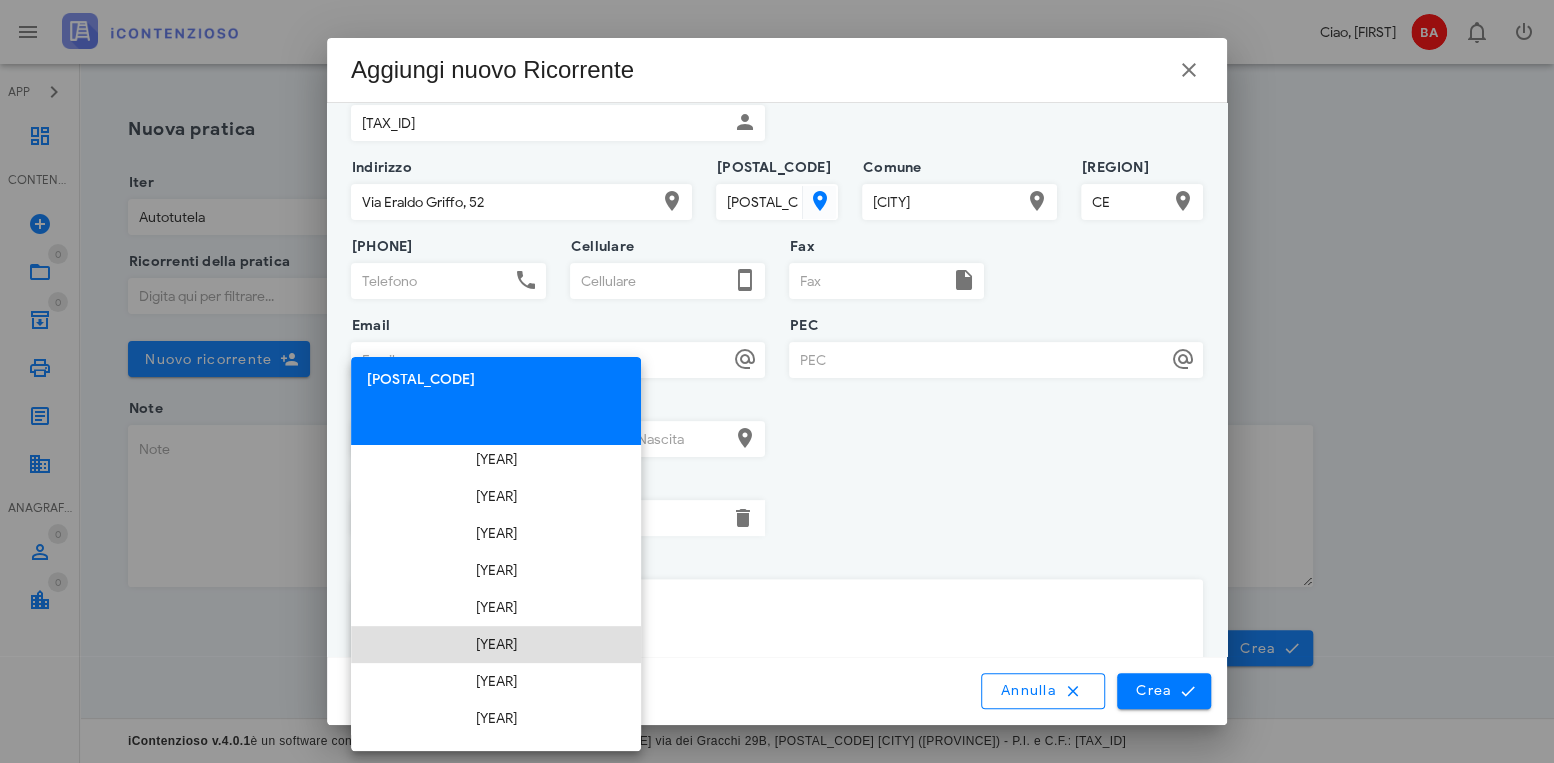 click on "[YEAR]" at bounding box center (496, 644) 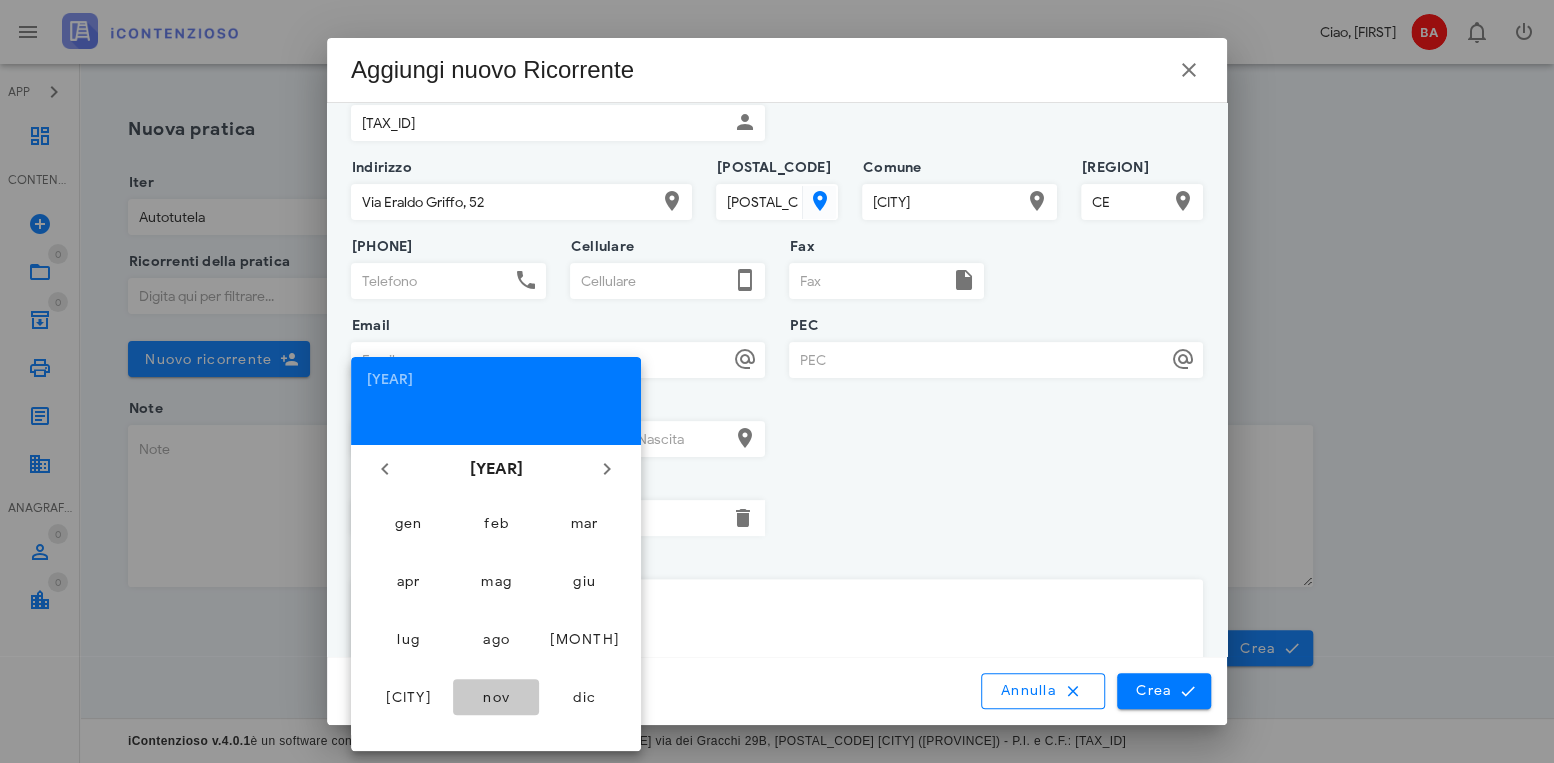 click on "nov" at bounding box center (496, 697) 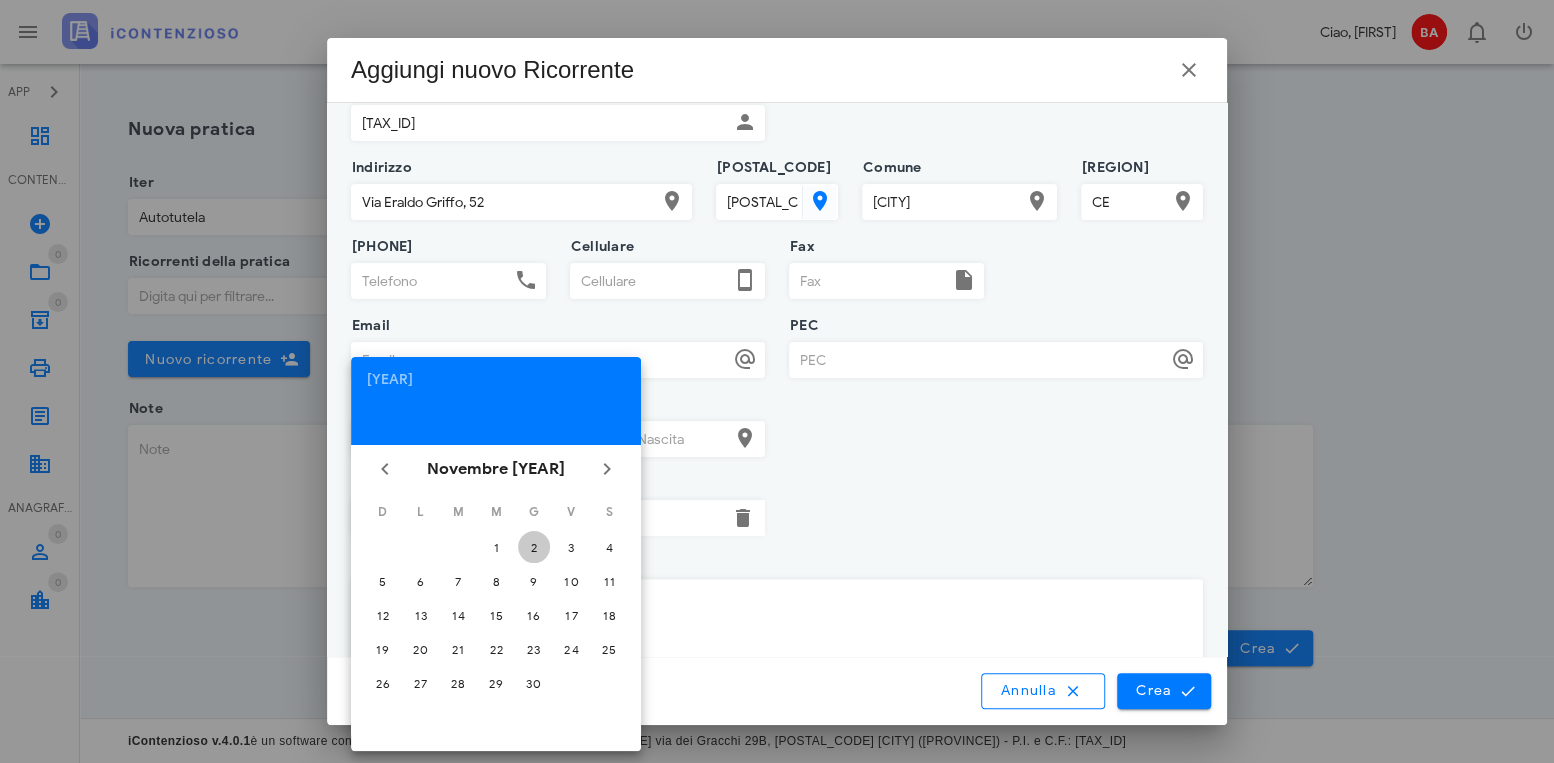 click on "2" at bounding box center (534, 547) 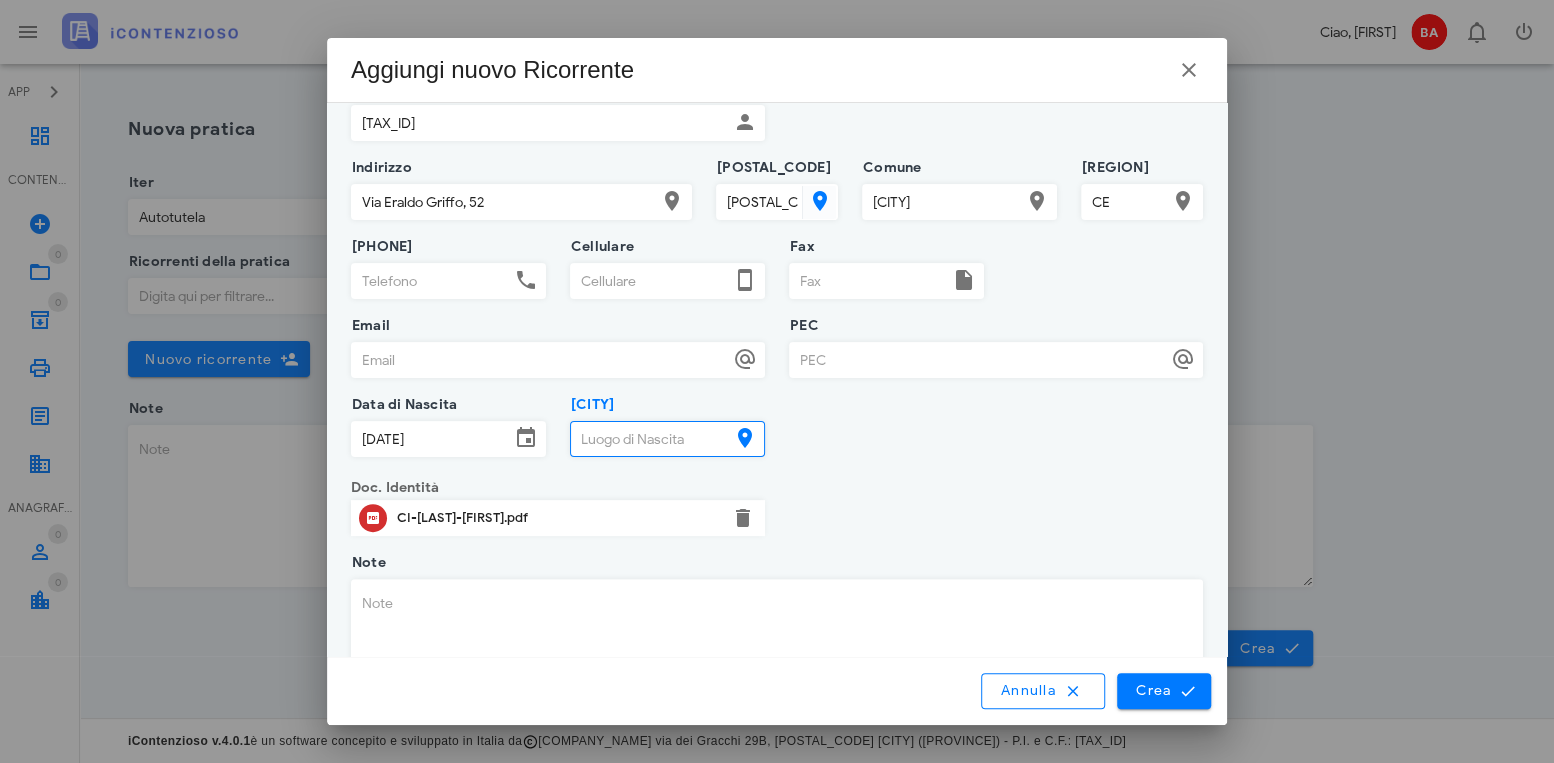 click on "[CITY]" at bounding box center [650, 439] 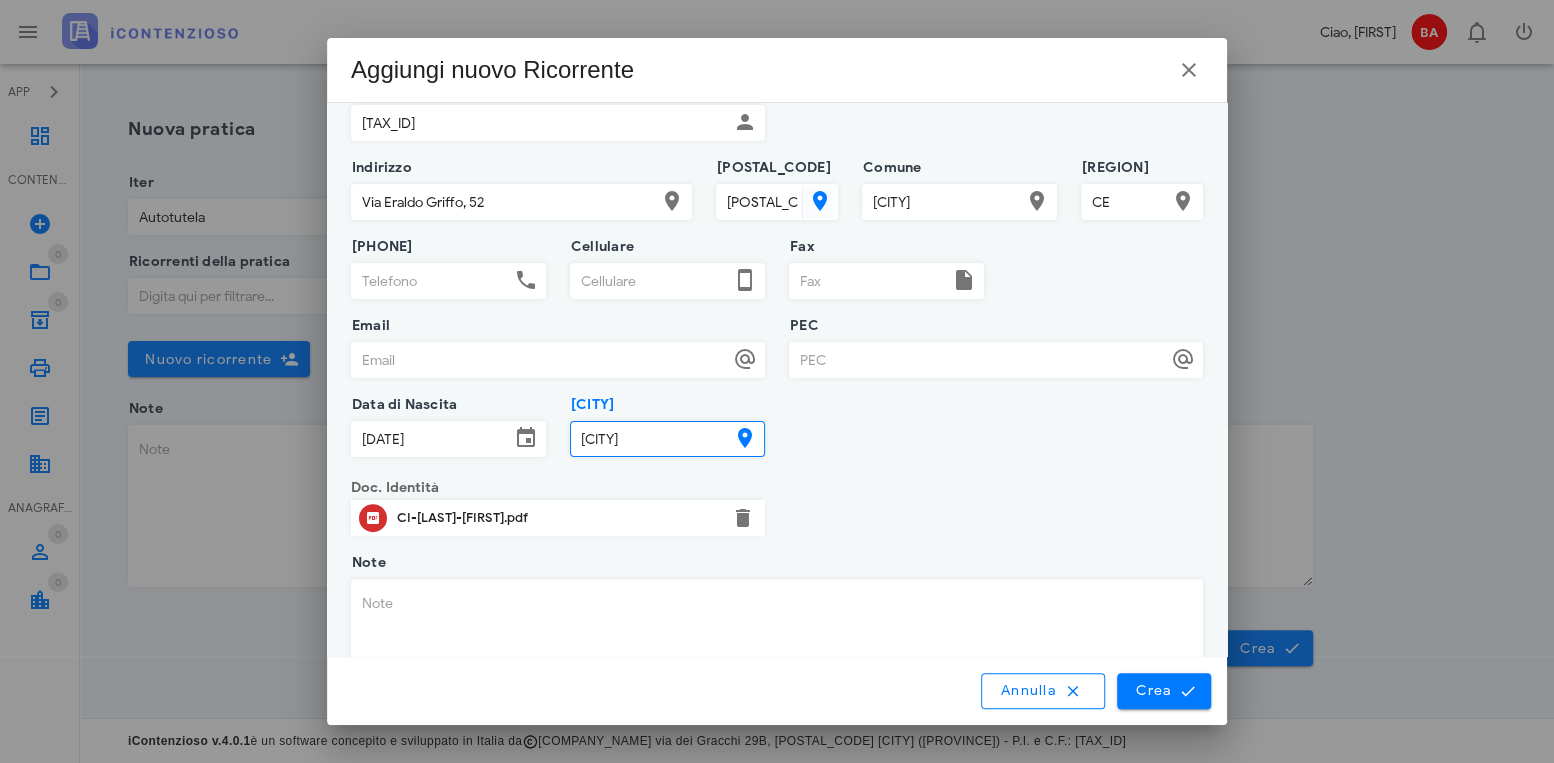 type on "[CITY]" 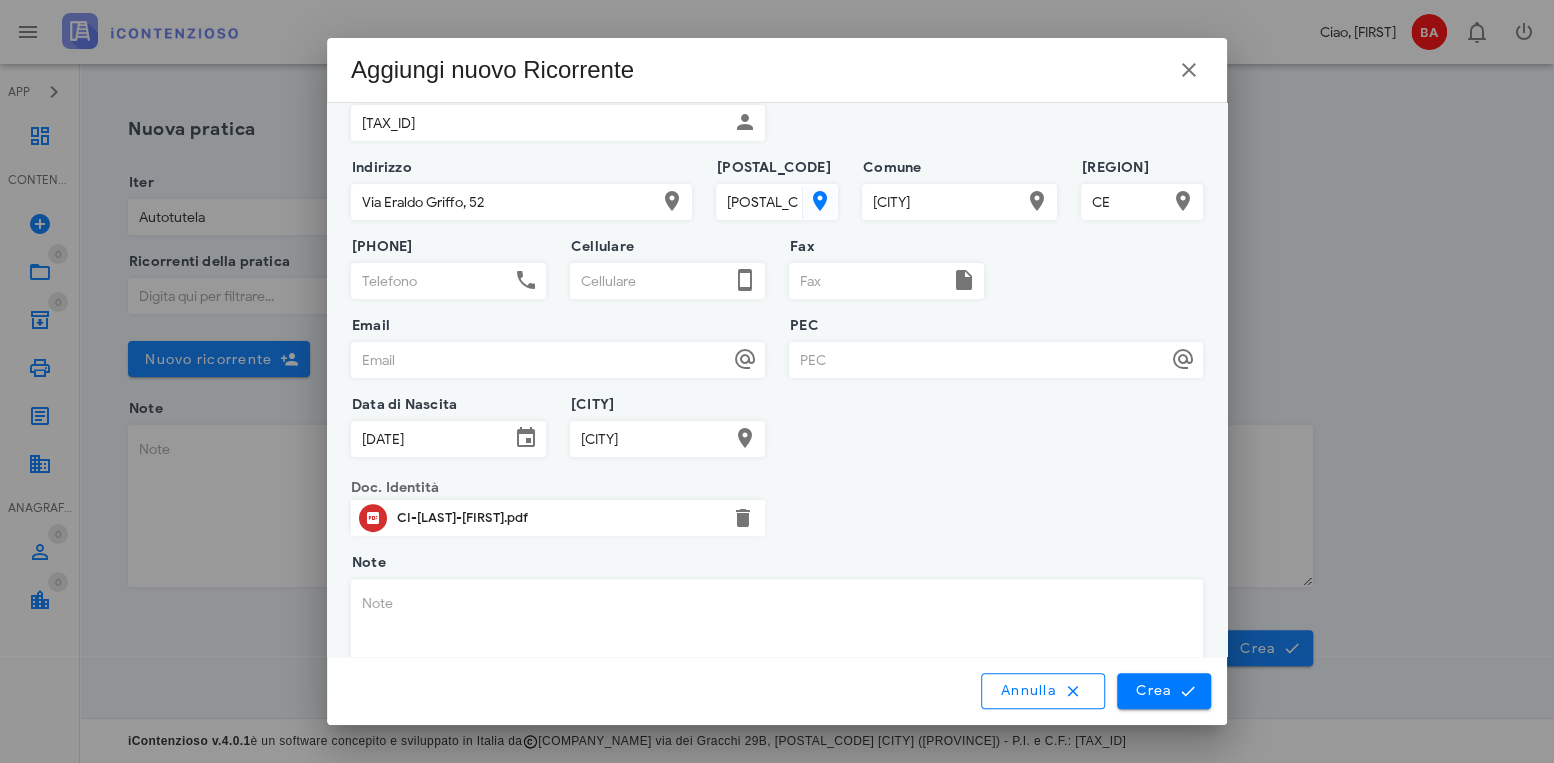 click on "Doc. Identità Doc. Identità Doc. Identità CI-[LAST]-[FIRST].pdf Elemento/i aggiunti con successo, salva il modulo corrente per rendere effettiva la modifica Chiudi" at bounding box center (777, 523) 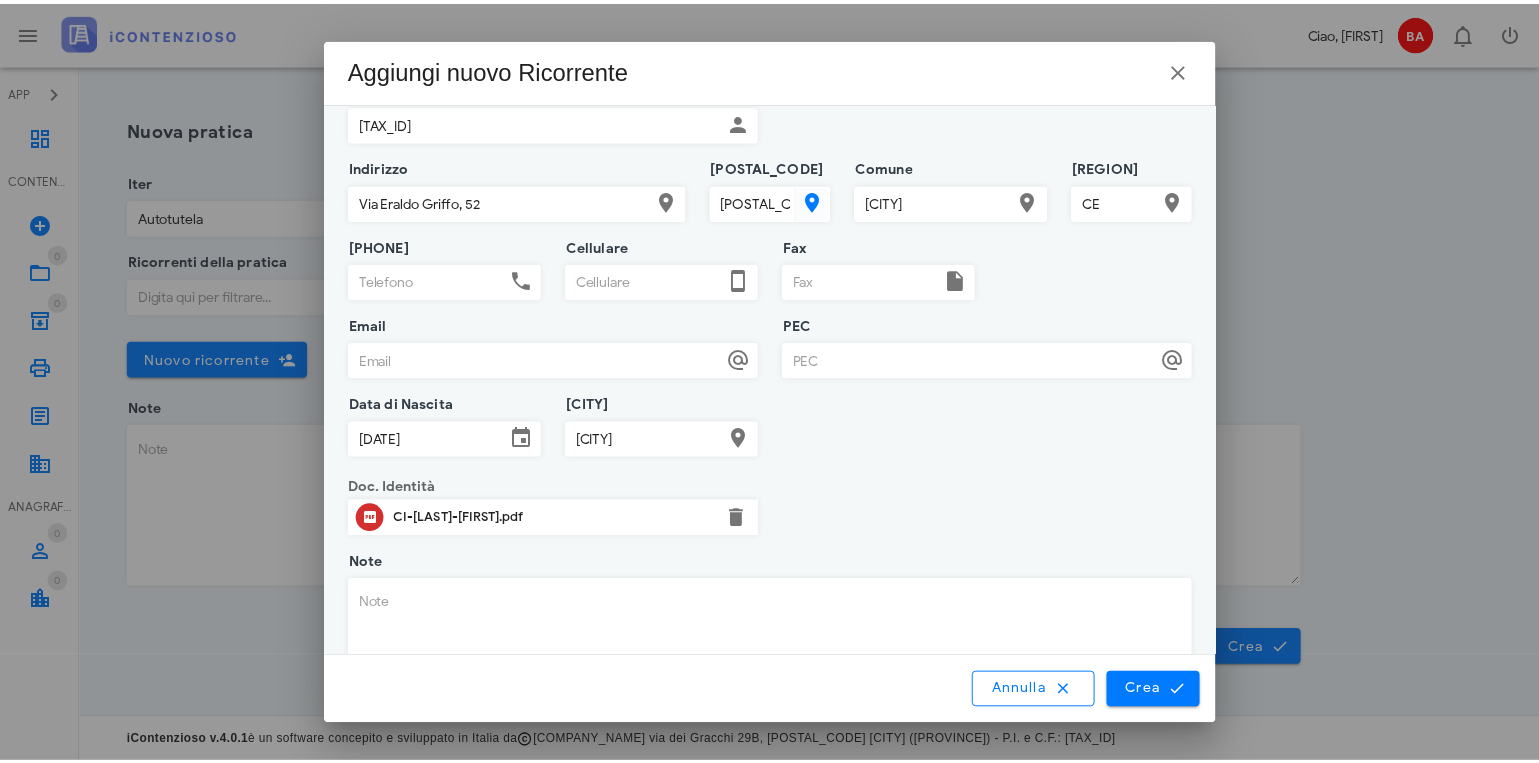 scroll, scrollTop: 304, scrollLeft: 0, axis: vertical 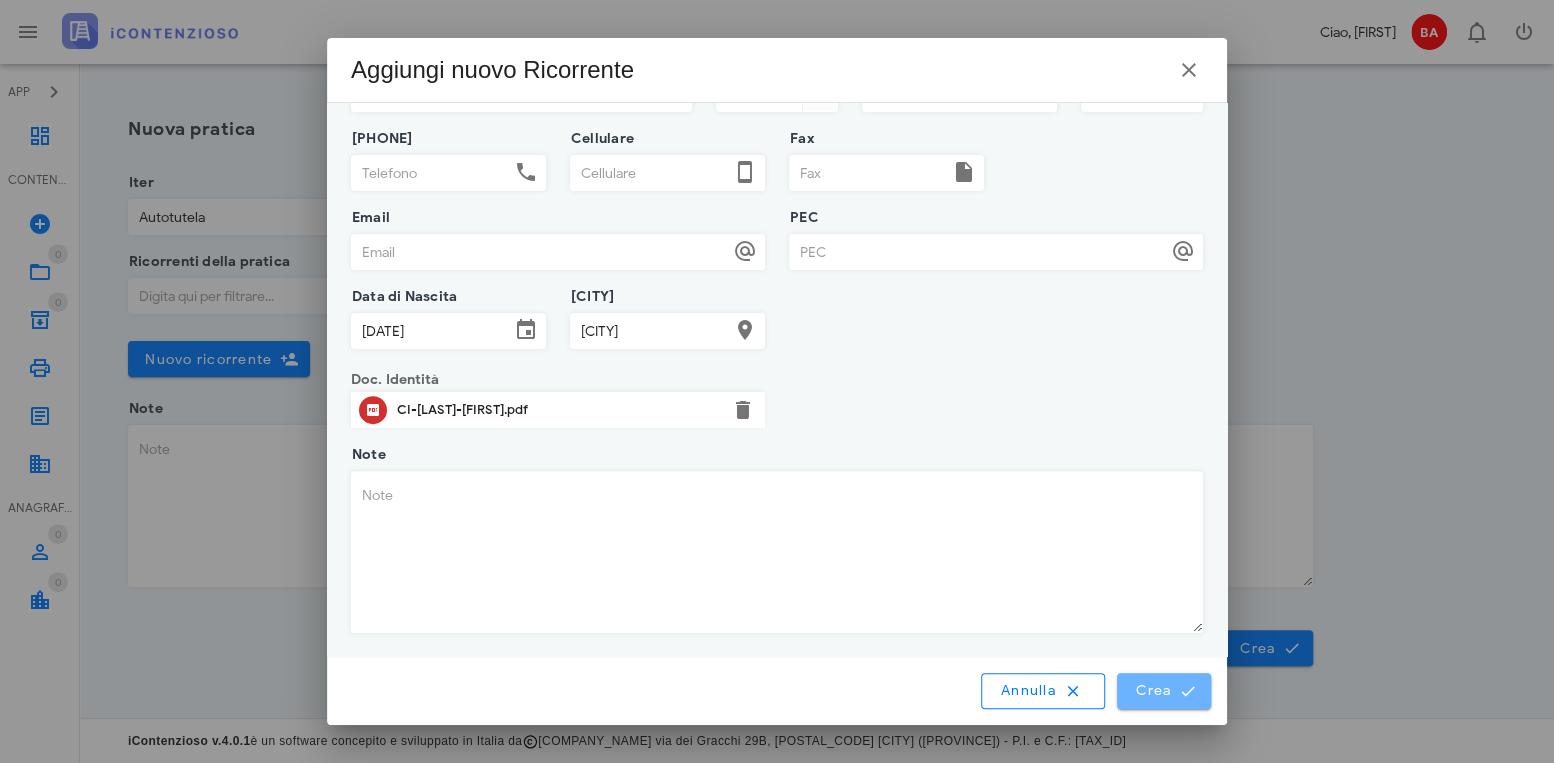 click on "Crea" at bounding box center (1164, 691) 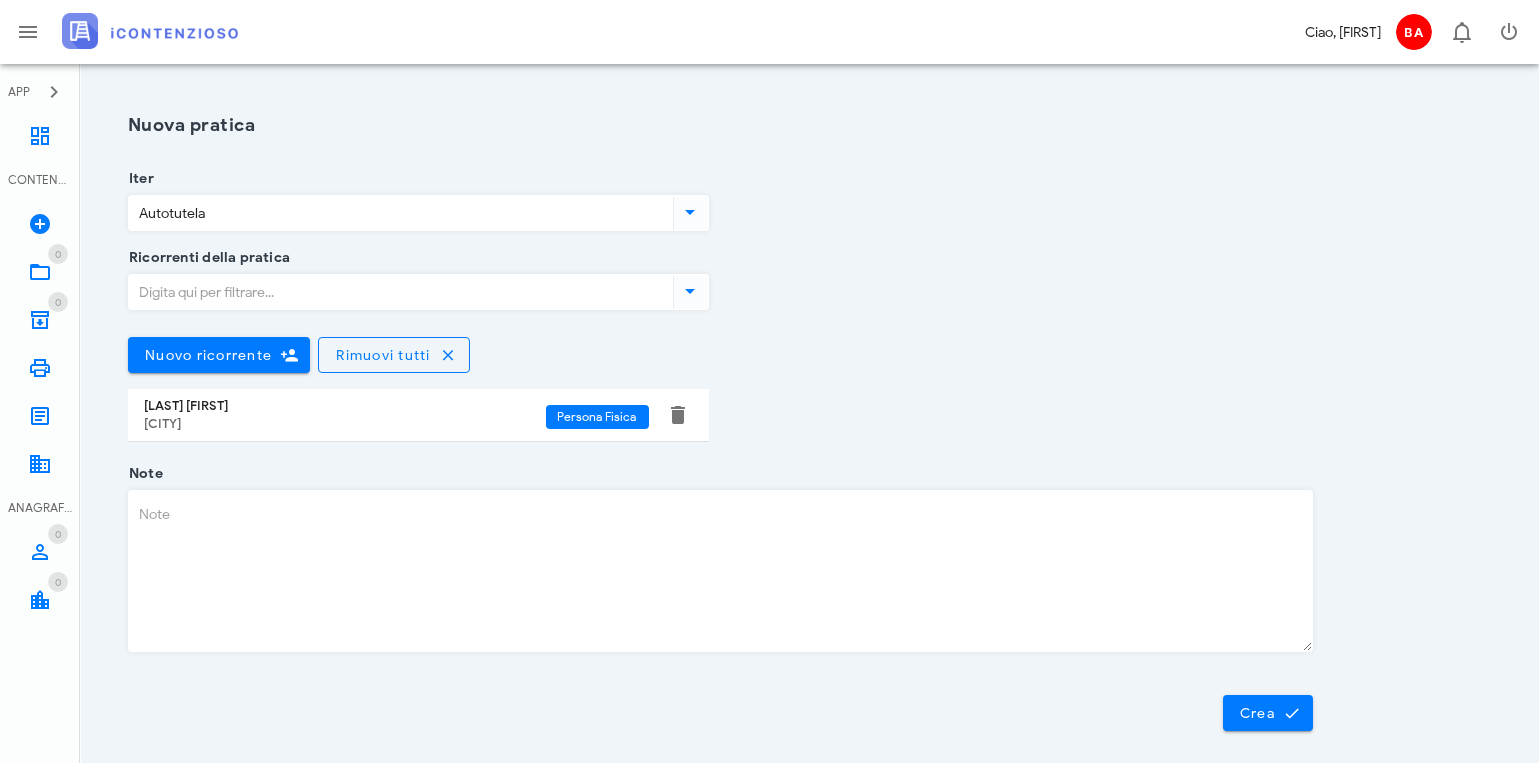 scroll, scrollTop: 0, scrollLeft: 0, axis: both 